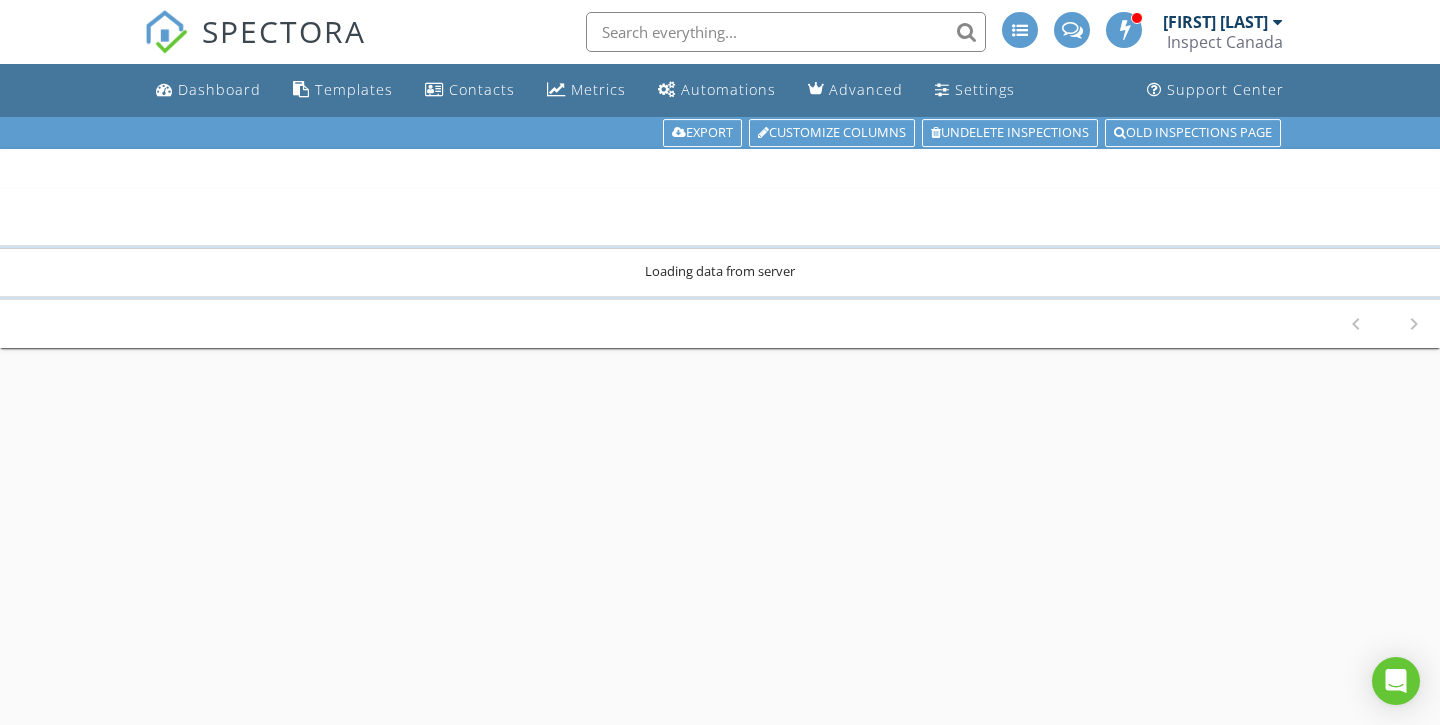 scroll, scrollTop: 0, scrollLeft: 0, axis: both 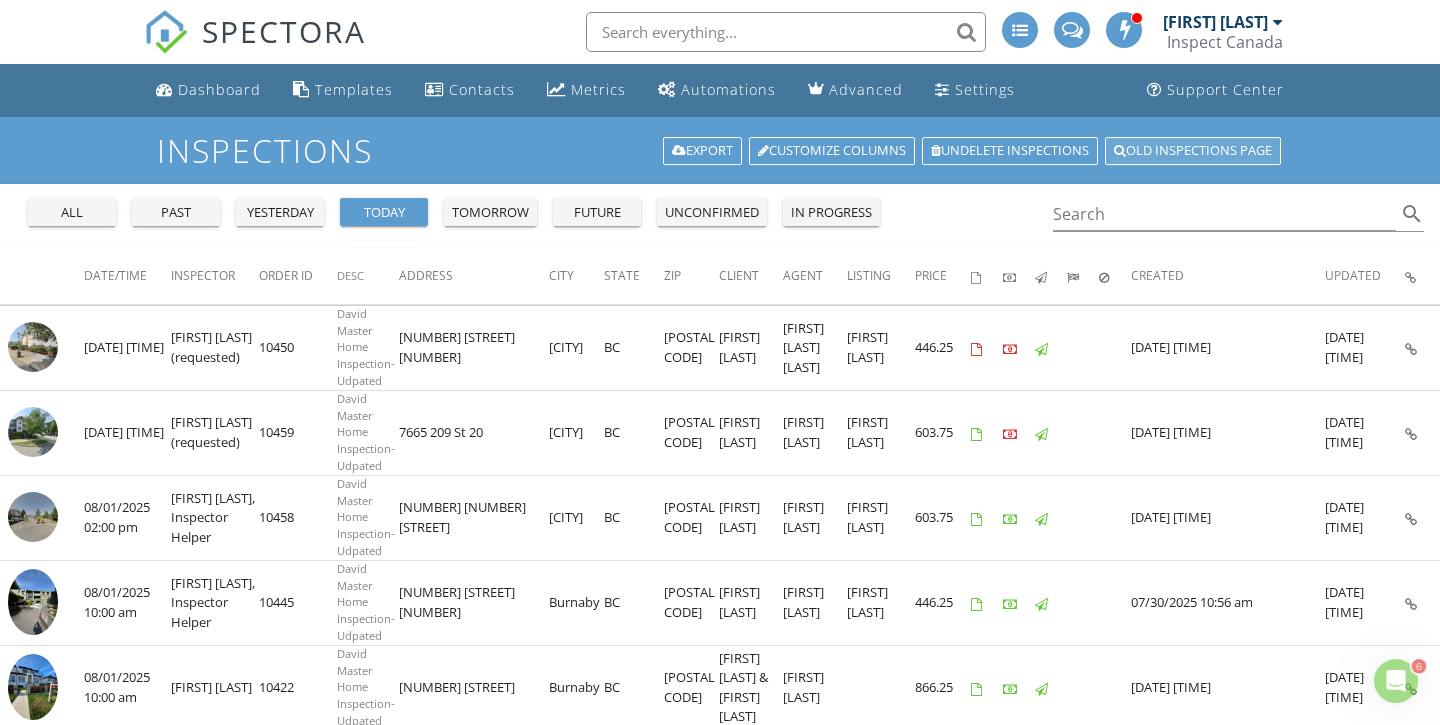 click on "Old inspections page" at bounding box center [1193, 151] 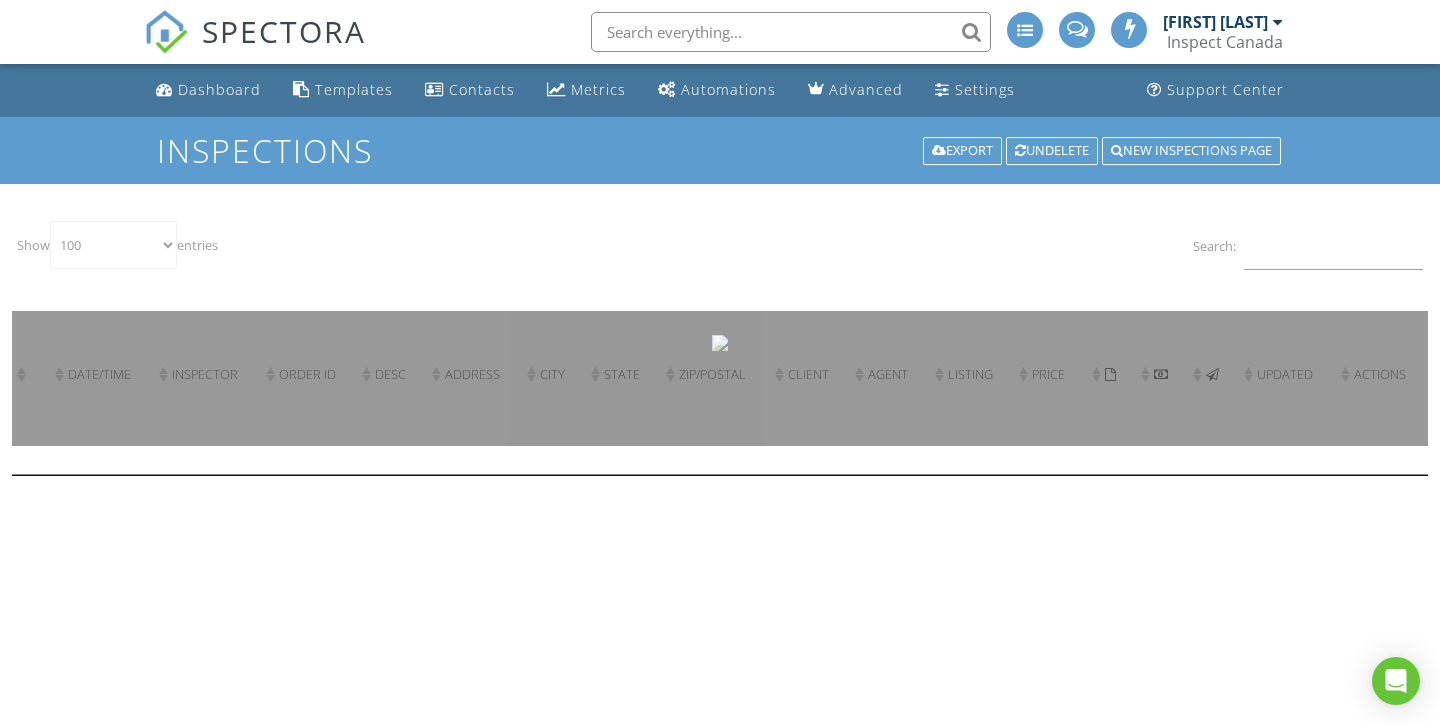 select on "100" 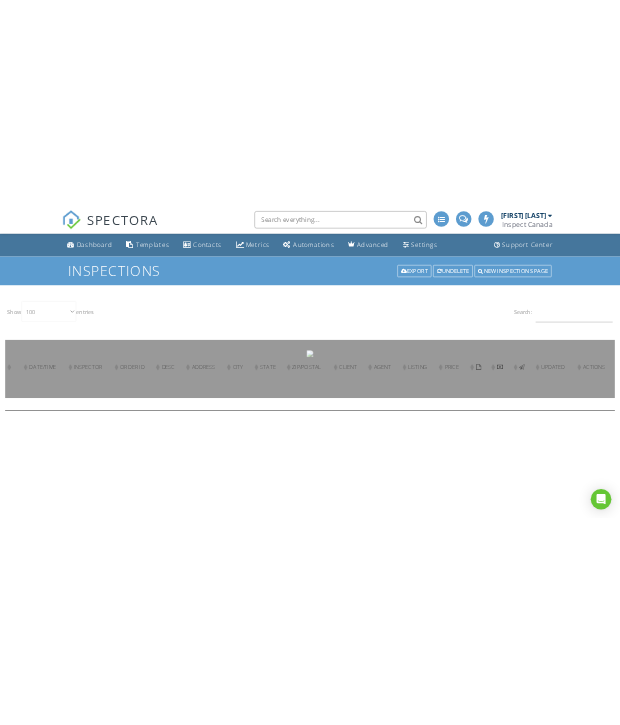 scroll, scrollTop: 0, scrollLeft: 0, axis: both 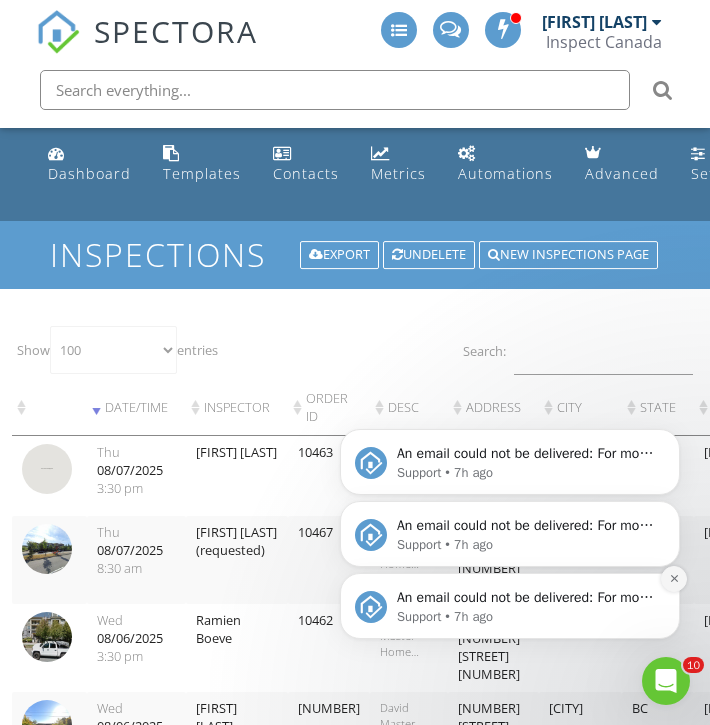 click 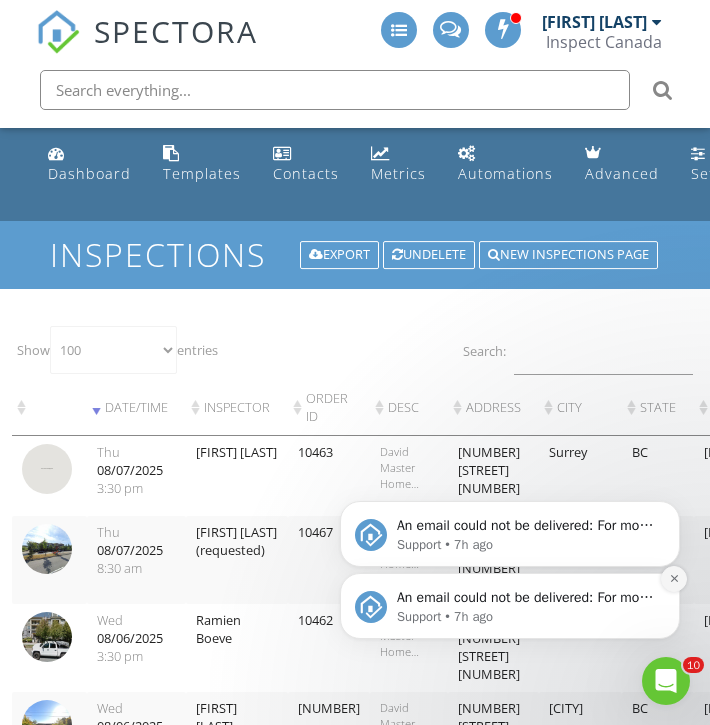click 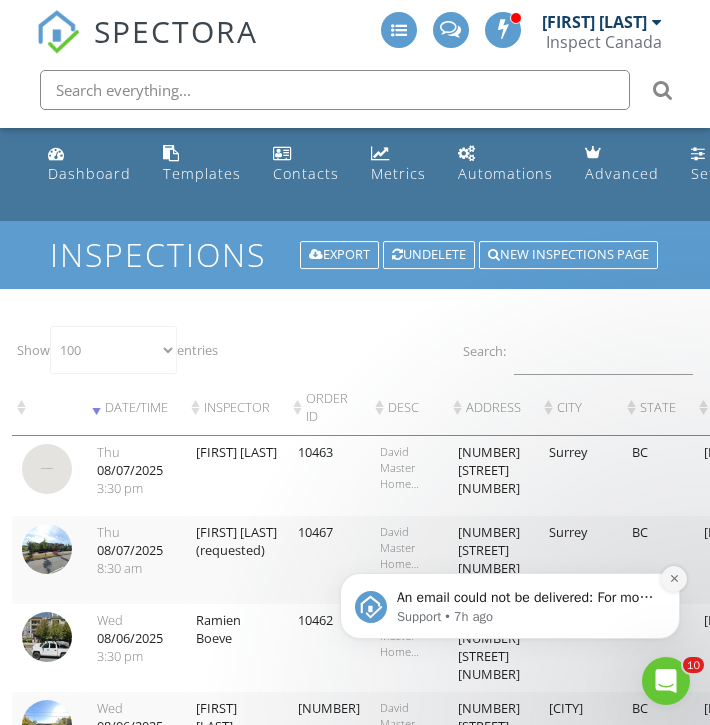 click 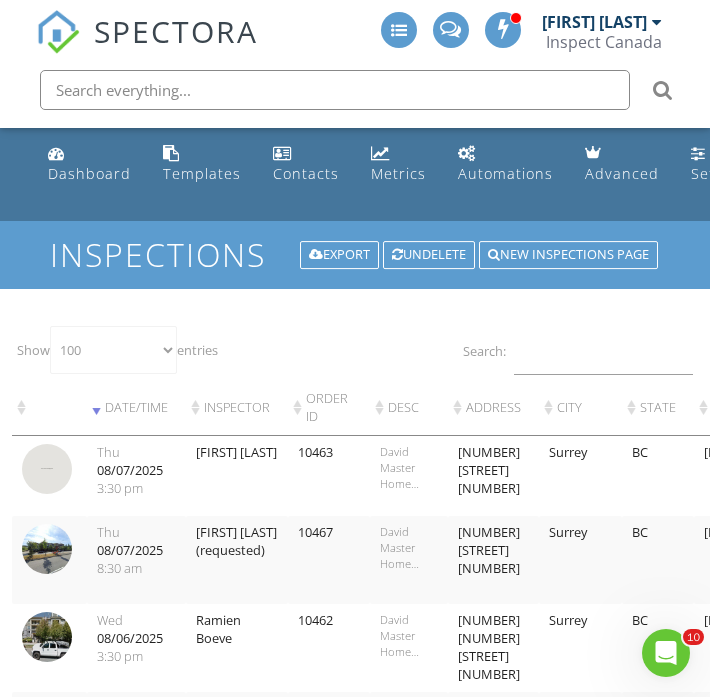 scroll, scrollTop: 0, scrollLeft: 0, axis: both 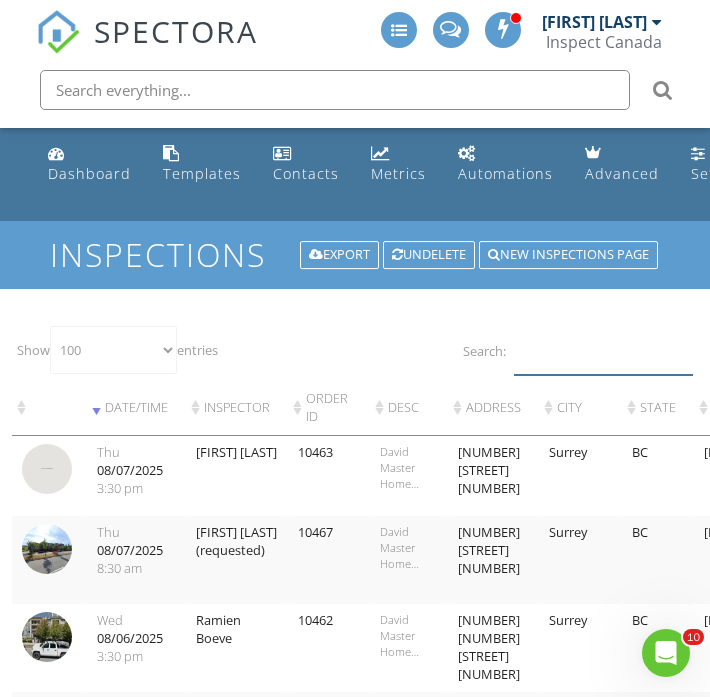 click on "Search:" at bounding box center (603, 350) 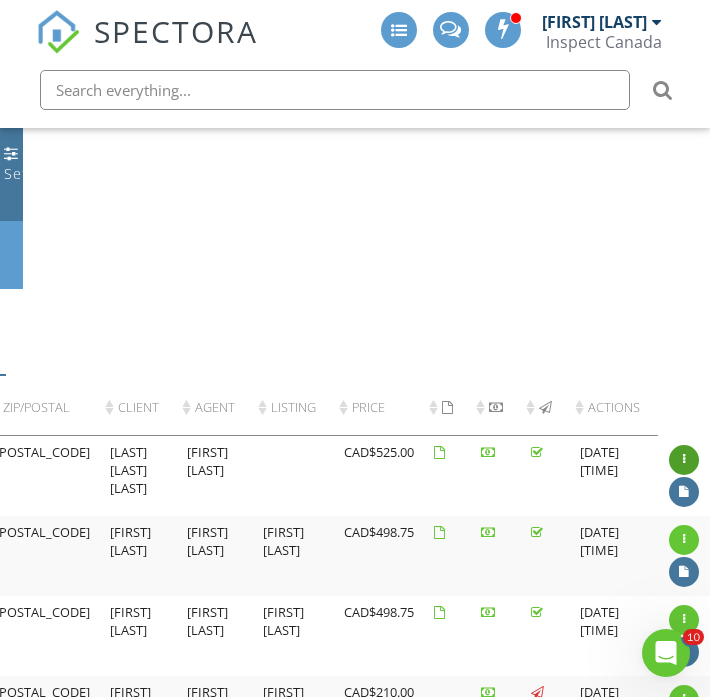 scroll, scrollTop: 0, scrollLeft: 692, axis: horizontal 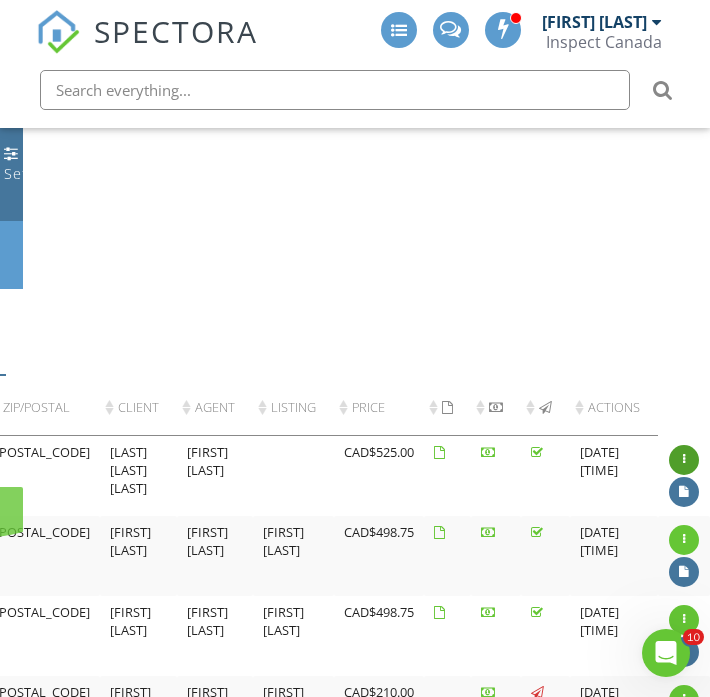 type on "6747 203" 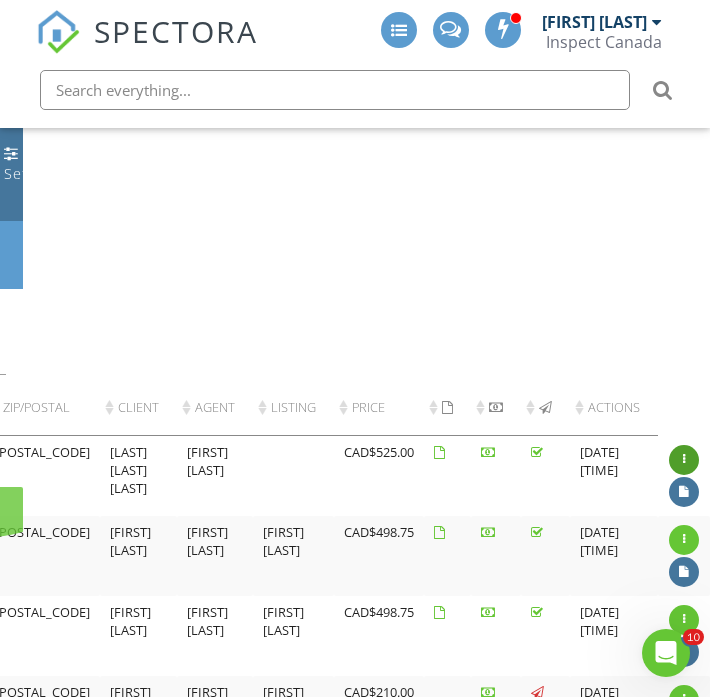 click at bounding box center (684, 460) 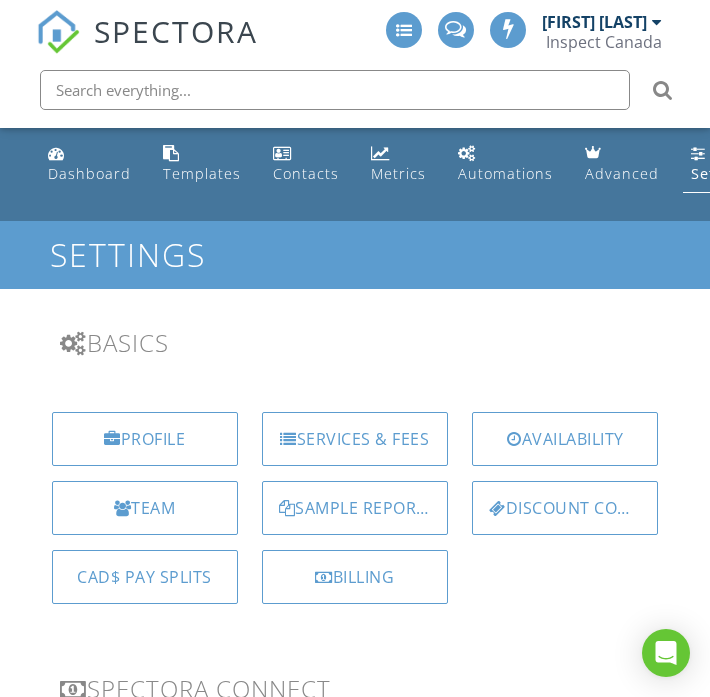 scroll, scrollTop: 327, scrollLeft: 0, axis: vertical 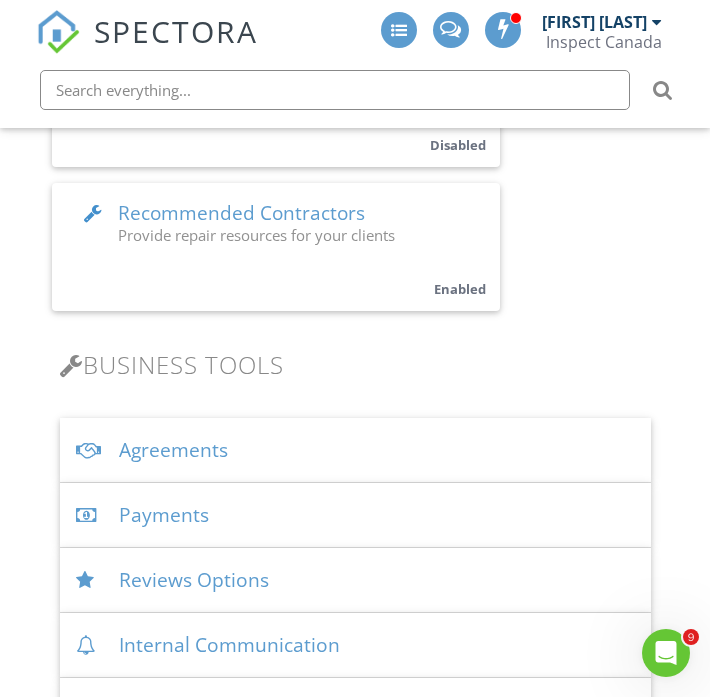 click on "Payments" at bounding box center [355, 515] 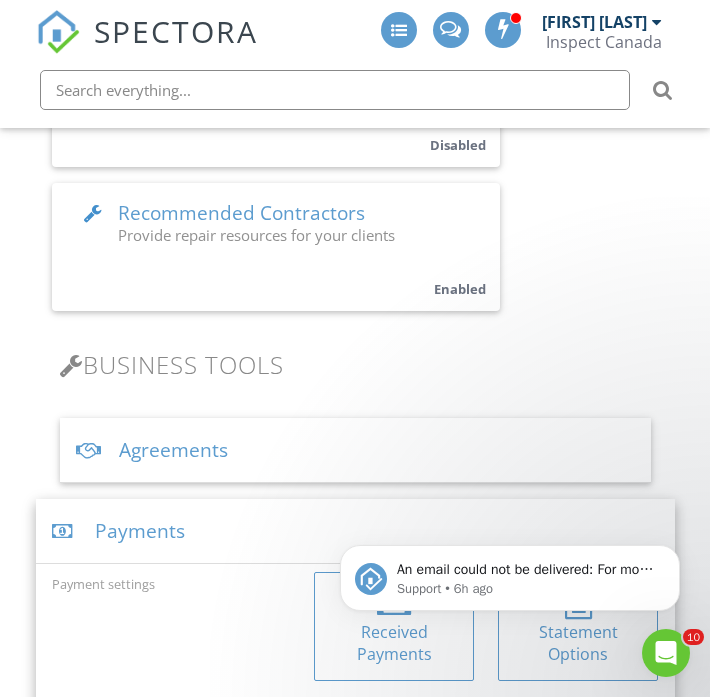 scroll, scrollTop: 0, scrollLeft: 0, axis: both 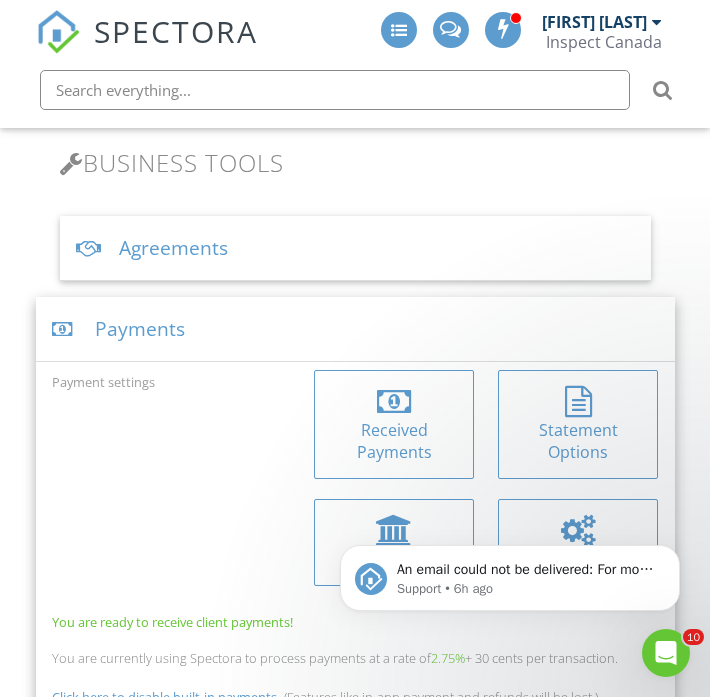 click on "Received Payments" at bounding box center (394, 441) 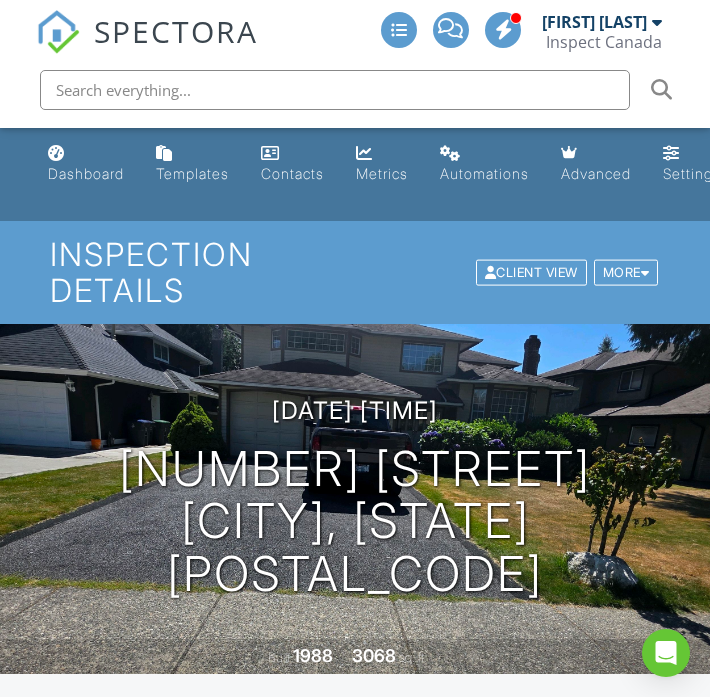 scroll, scrollTop: 0, scrollLeft: 0, axis: both 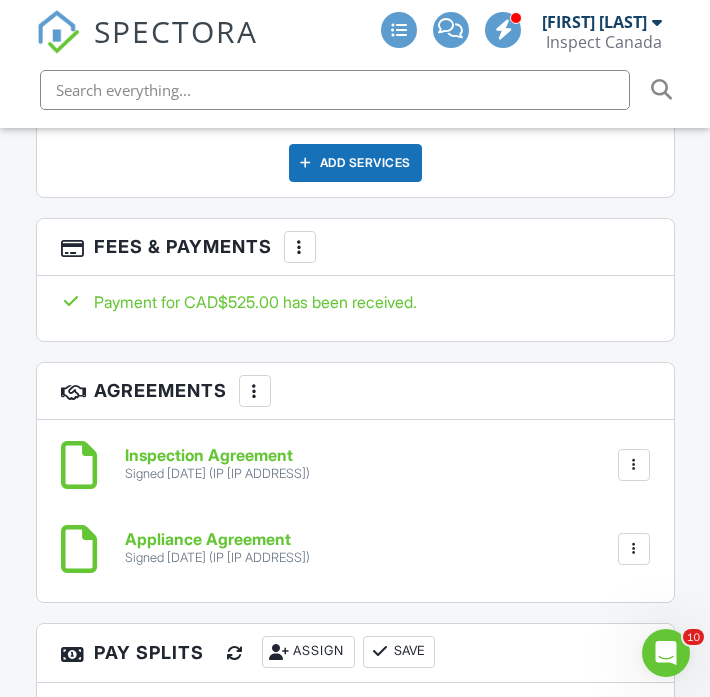 click at bounding box center [300, 247] 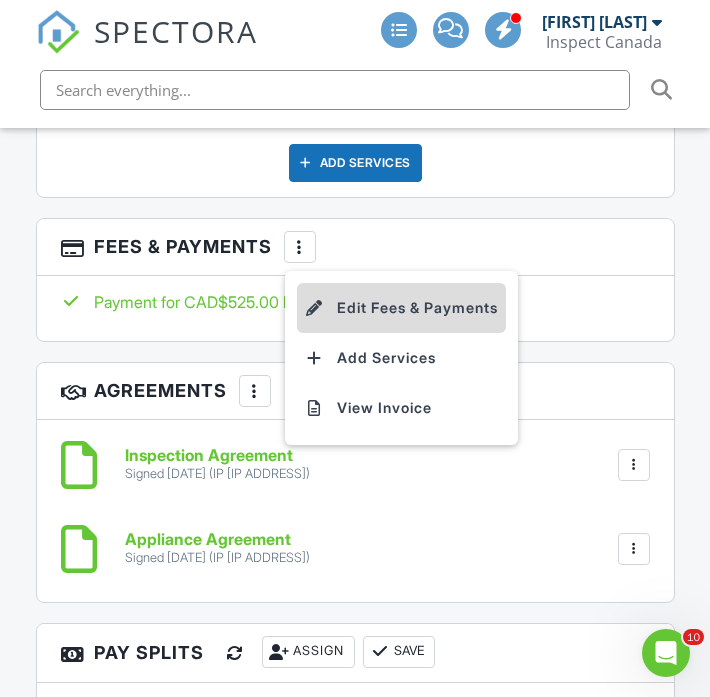 click on "Edit Fees & Payments" at bounding box center (401, 308) 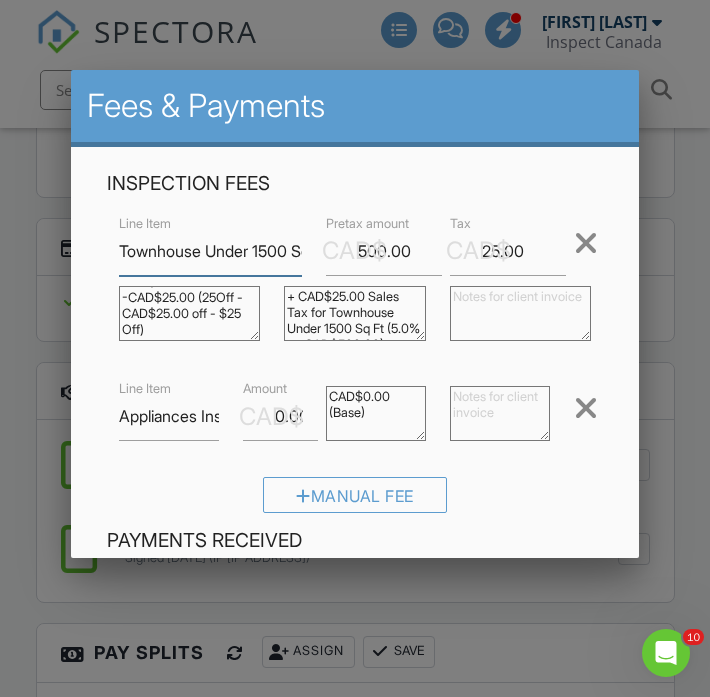 scroll, scrollTop: 31, scrollLeft: 0, axis: vertical 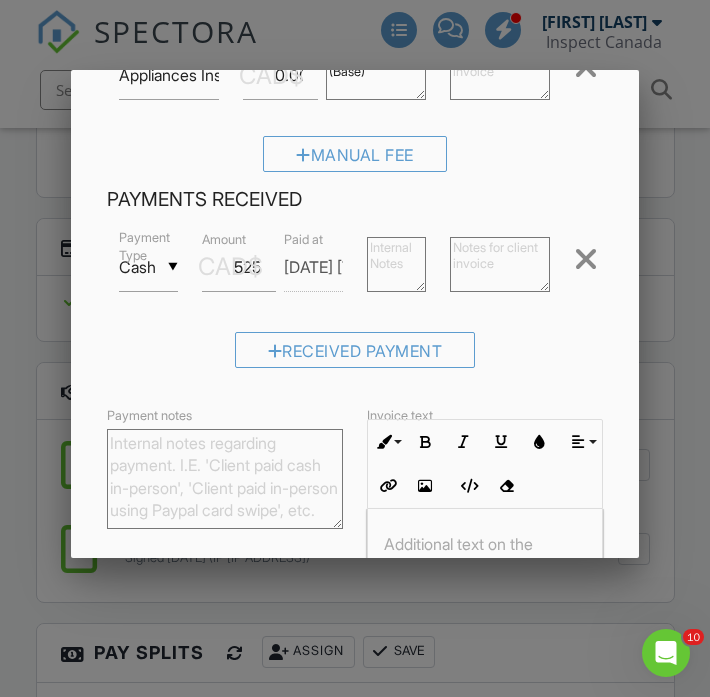 click on "▼ Cash Cash Check On-Site Card Other Cash
Check
On-Site Card
Other" at bounding box center [148, 267] 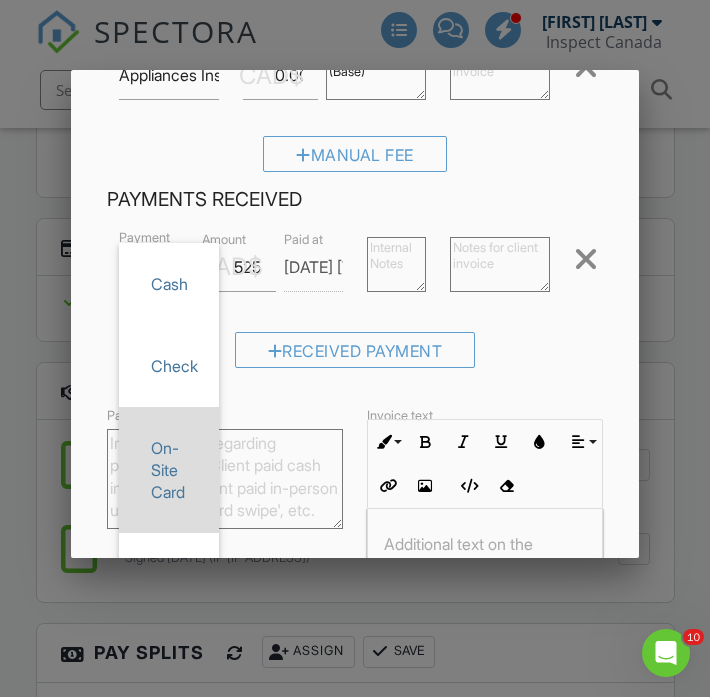 click on "On-Site Card" at bounding box center (169, 470) 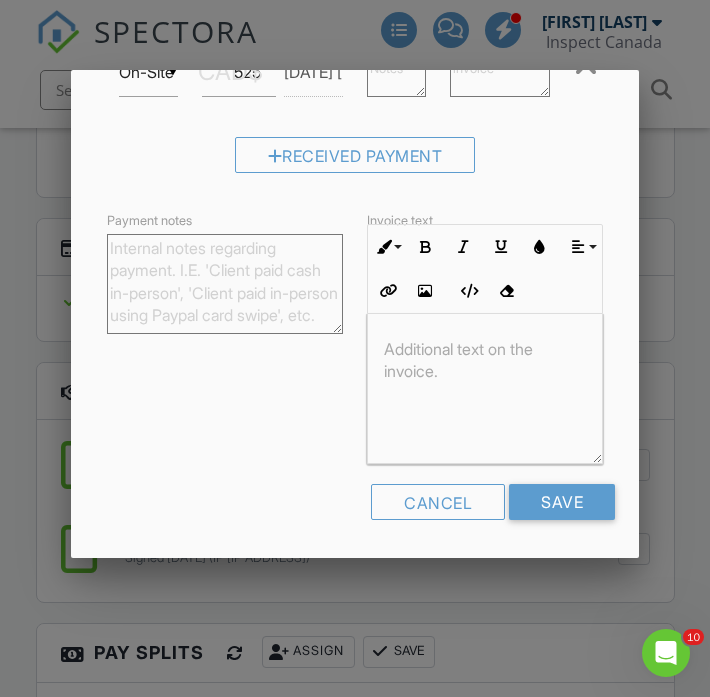 scroll, scrollTop: 535, scrollLeft: 0, axis: vertical 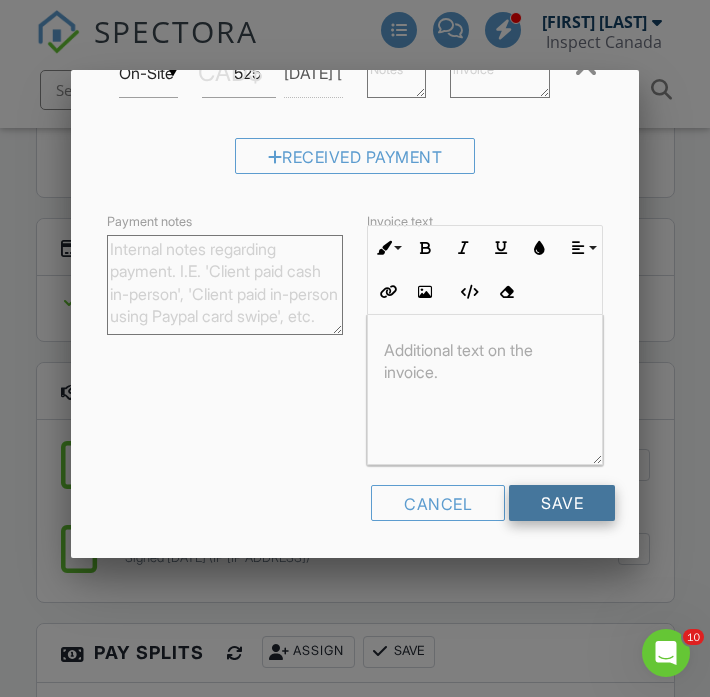 click on "Save" at bounding box center [562, 503] 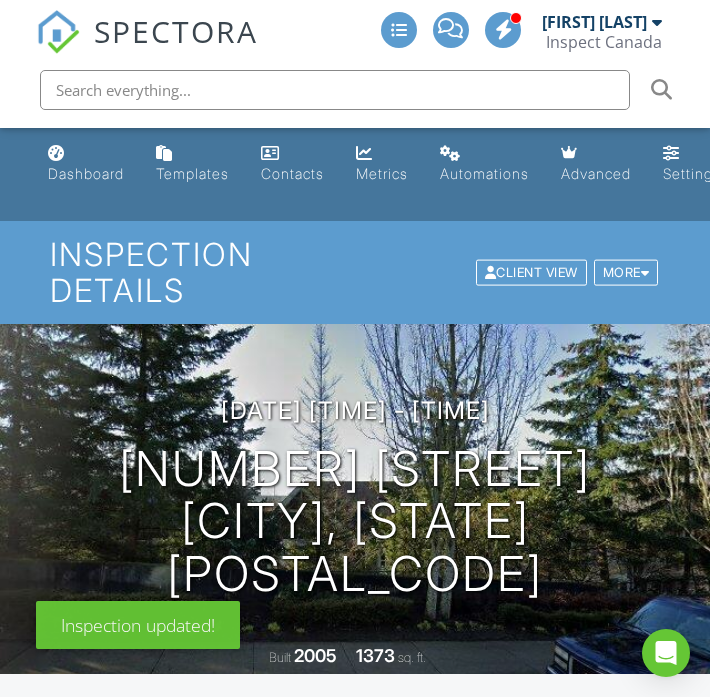 scroll, scrollTop: 0, scrollLeft: 0, axis: both 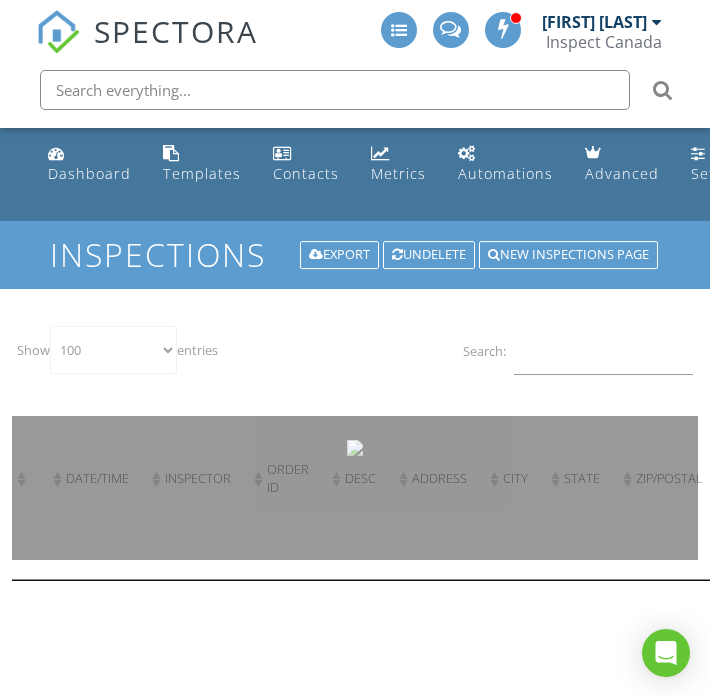 select on "100" 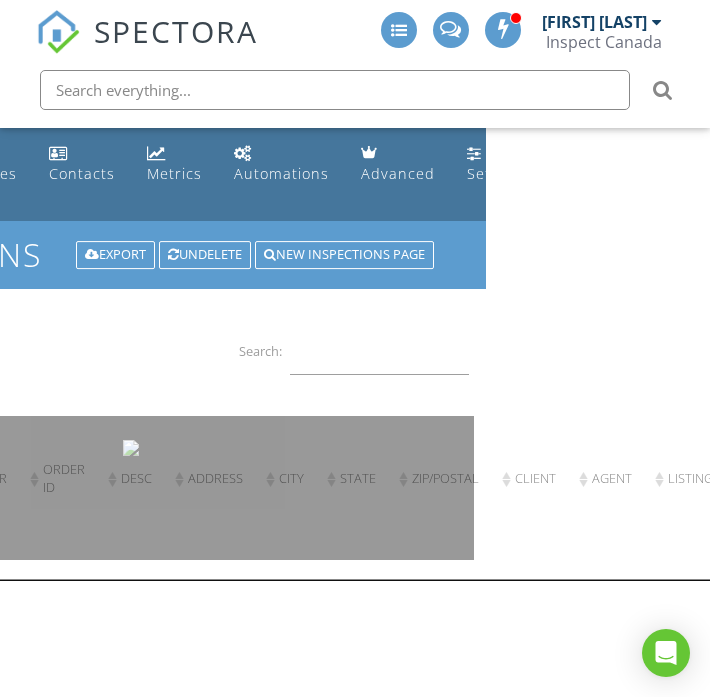 scroll, scrollTop: 0, scrollLeft: 0, axis: both 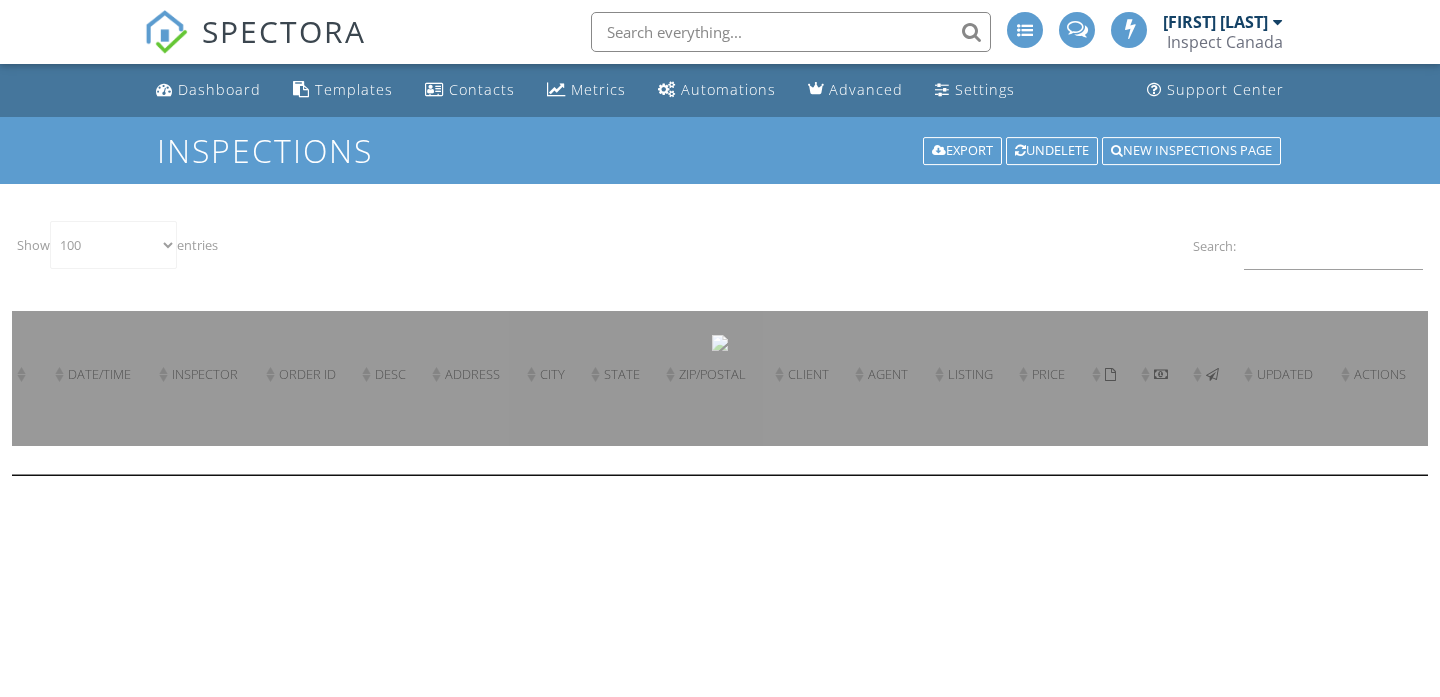 select on "100" 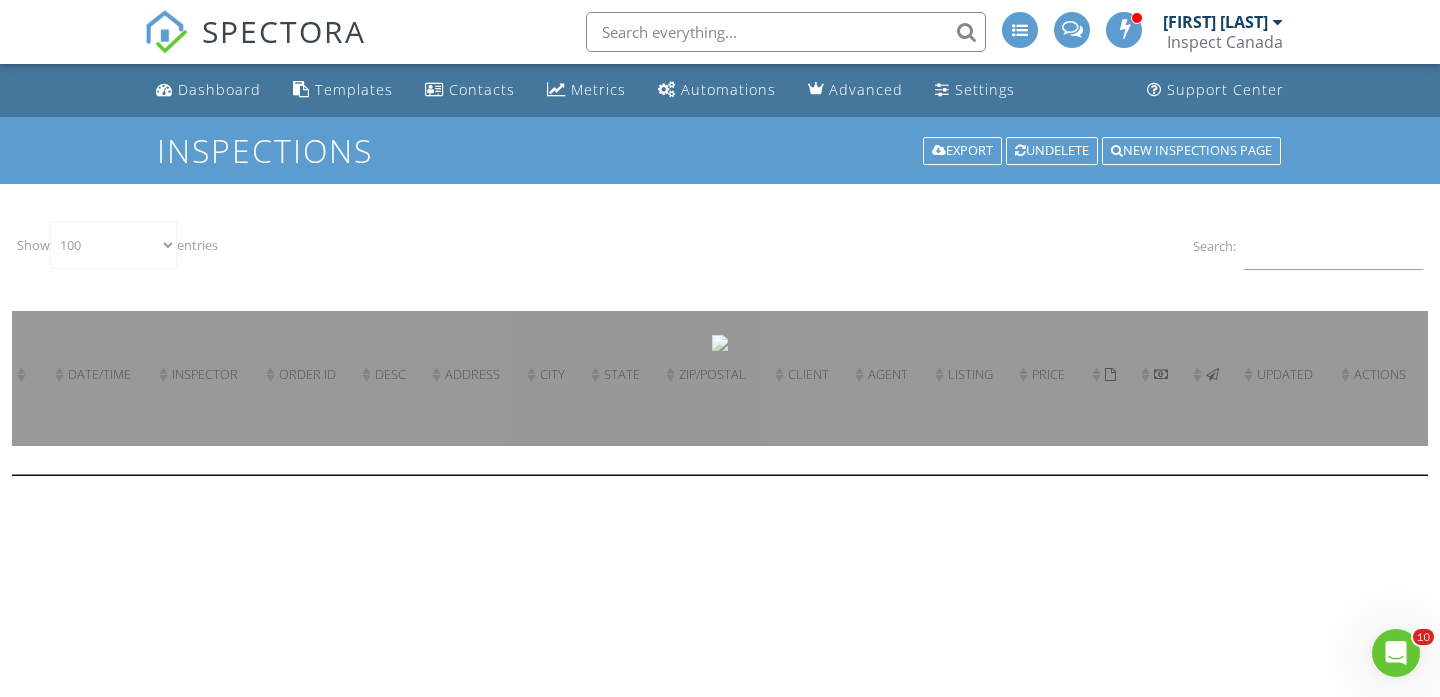 scroll, scrollTop: 0, scrollLeft: 0, axis: both 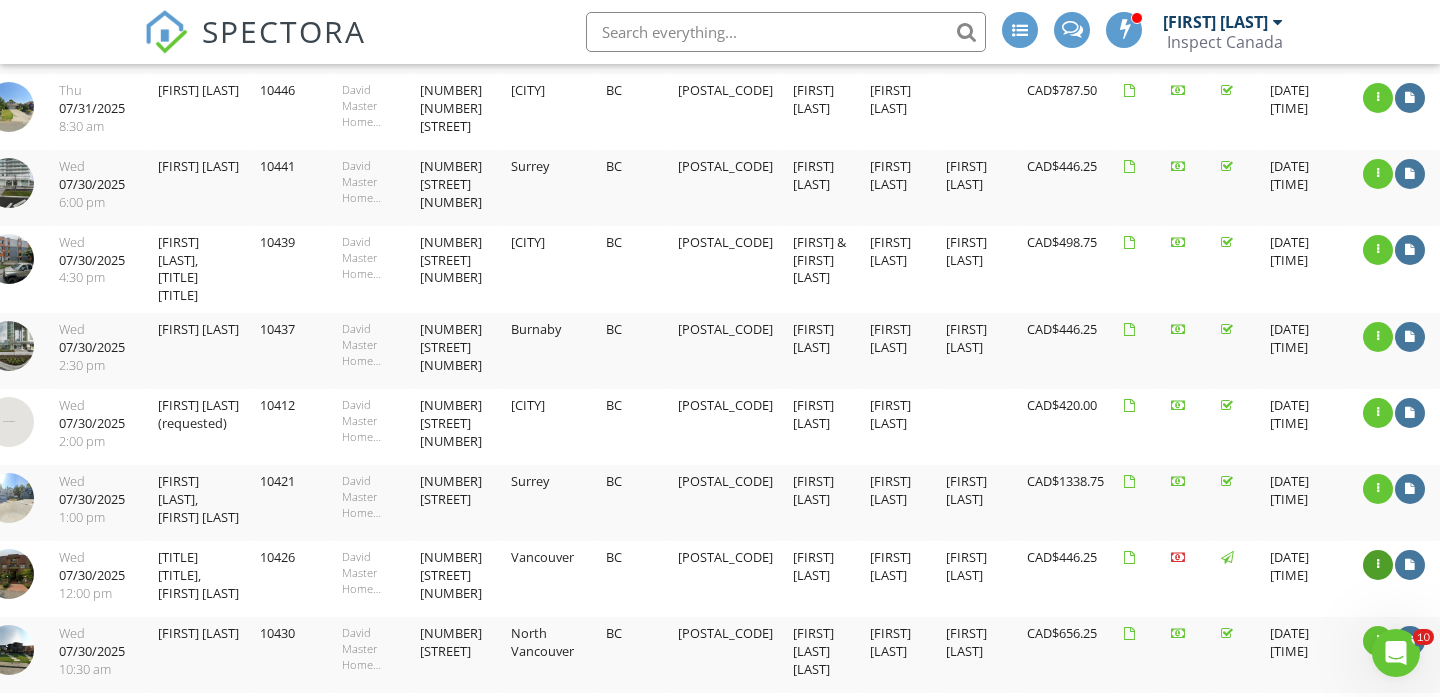click at bounding box center (1378, 565) 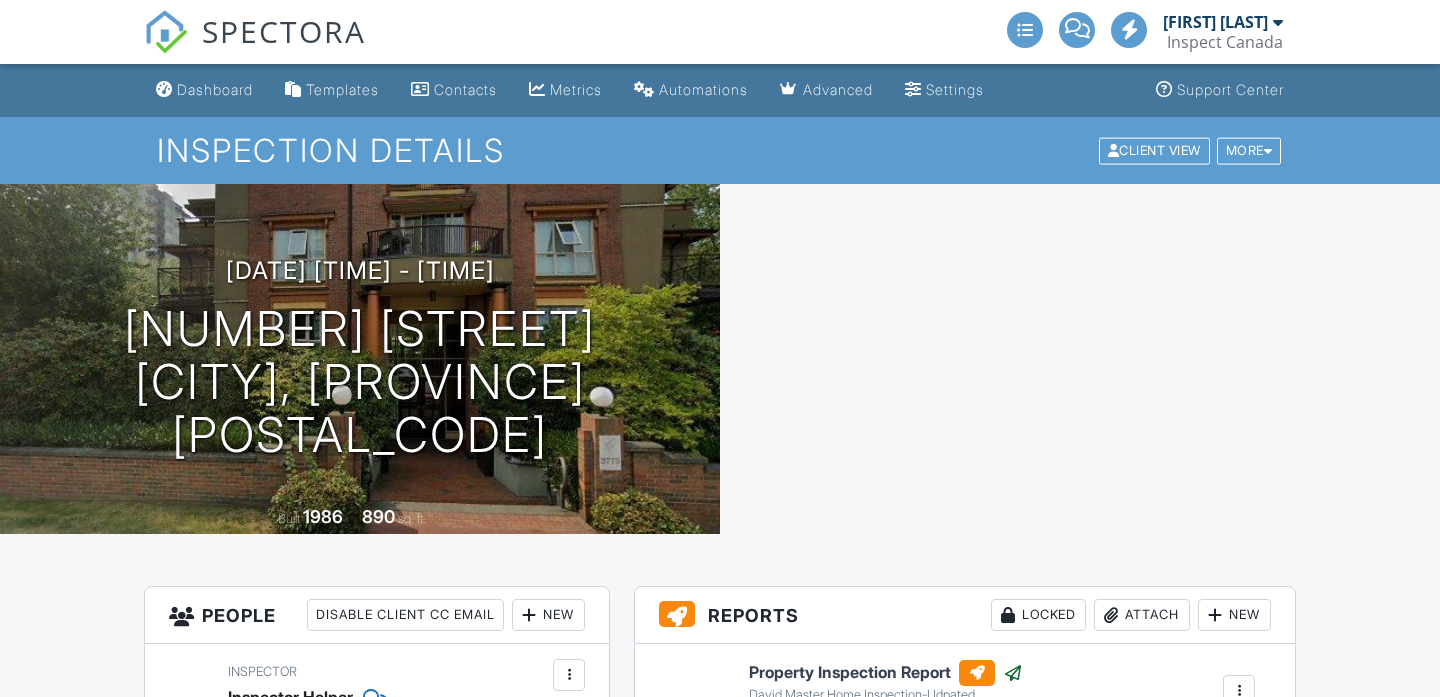 scroll, scrollTop: 0, scrollLeft: 0, axis: both 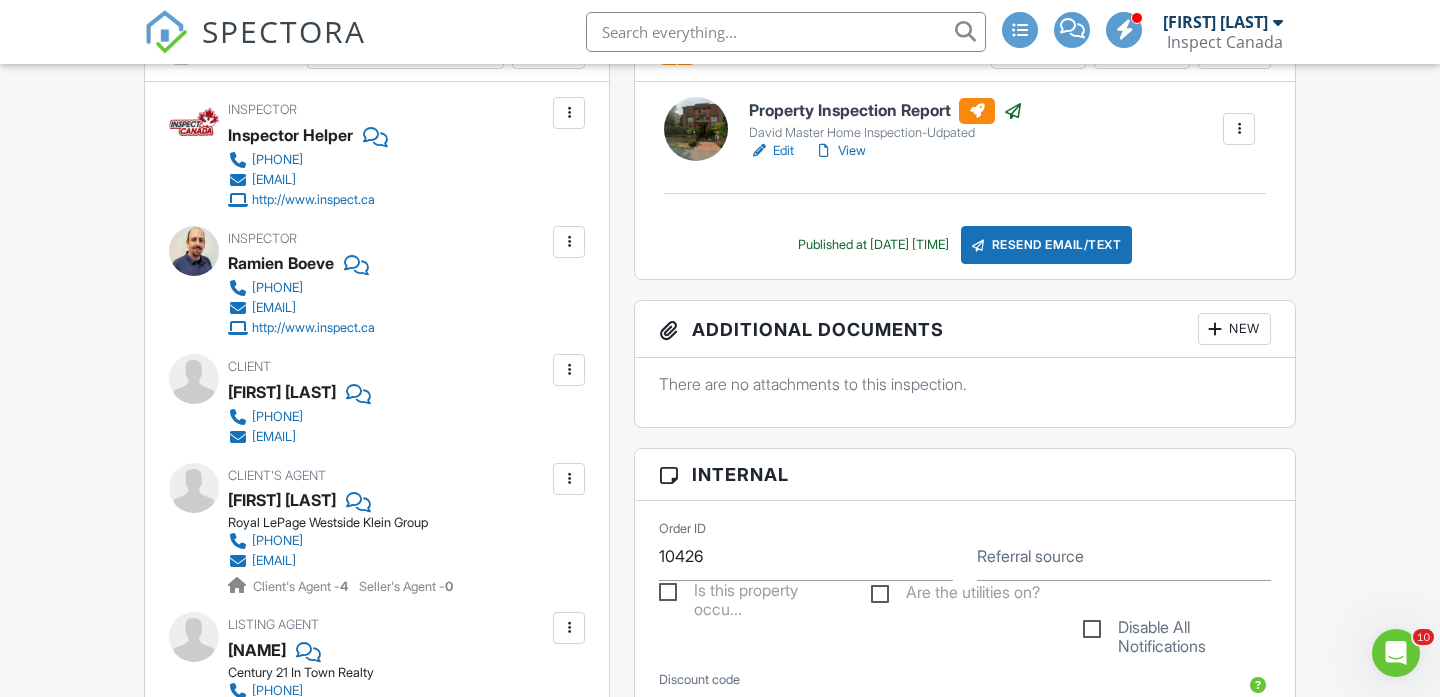 click at bounding box center (569, 370) 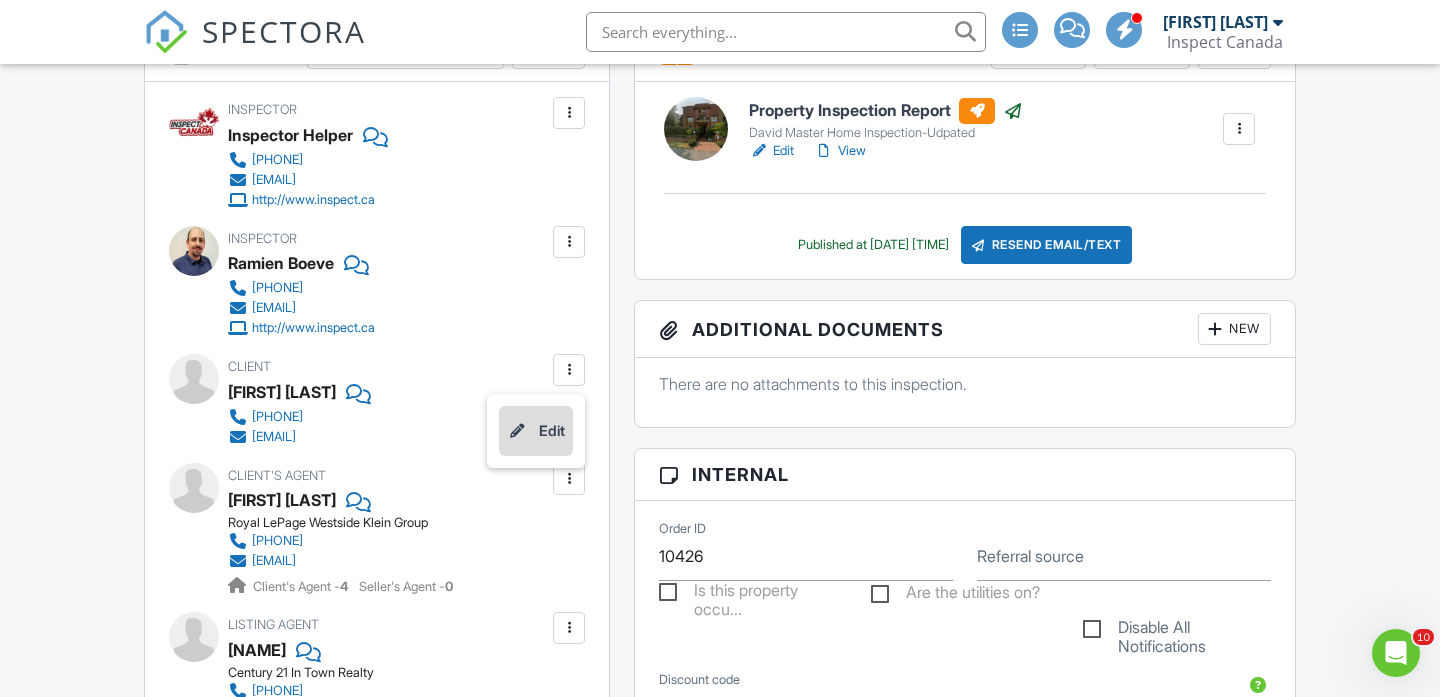 click on "Edit" at bounding box center (536, 431) 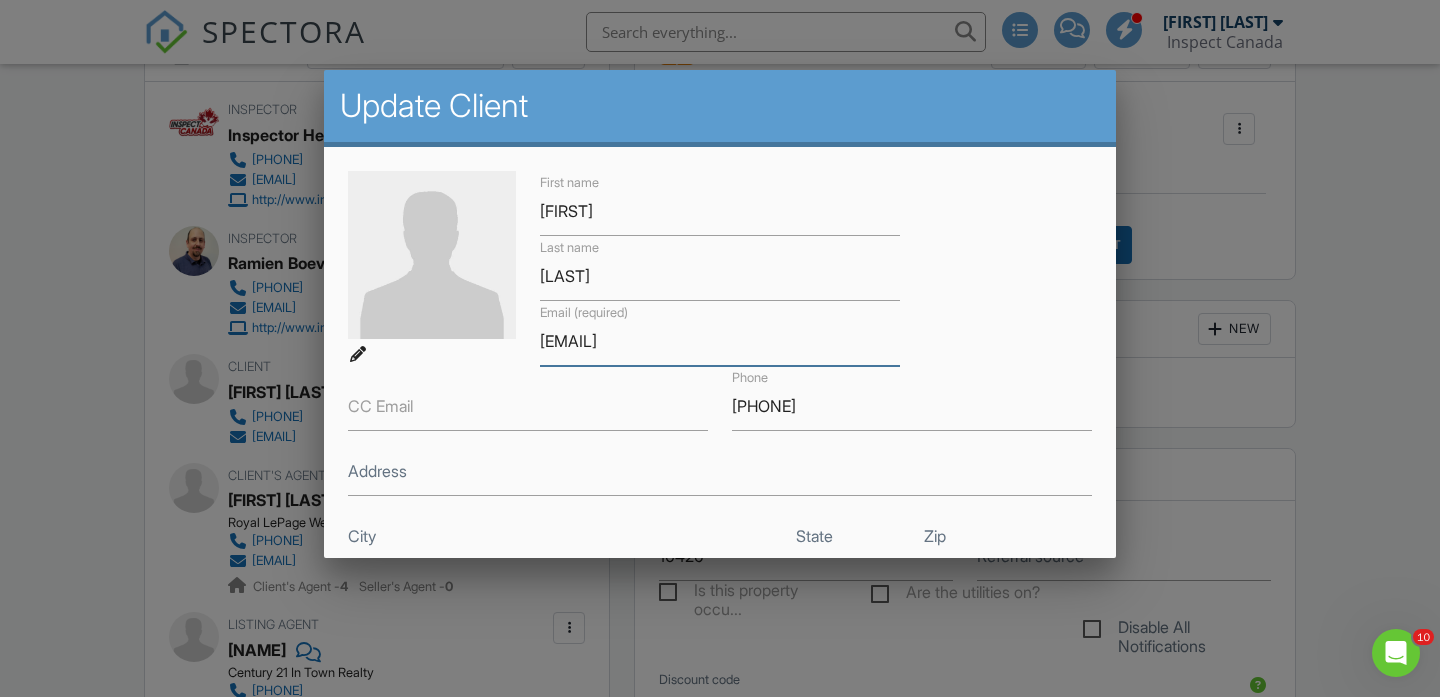 drag, startPoint x: 765, startPoint y: 336, endPoint x: 523, endPoint y: 348, distance: 242.29733 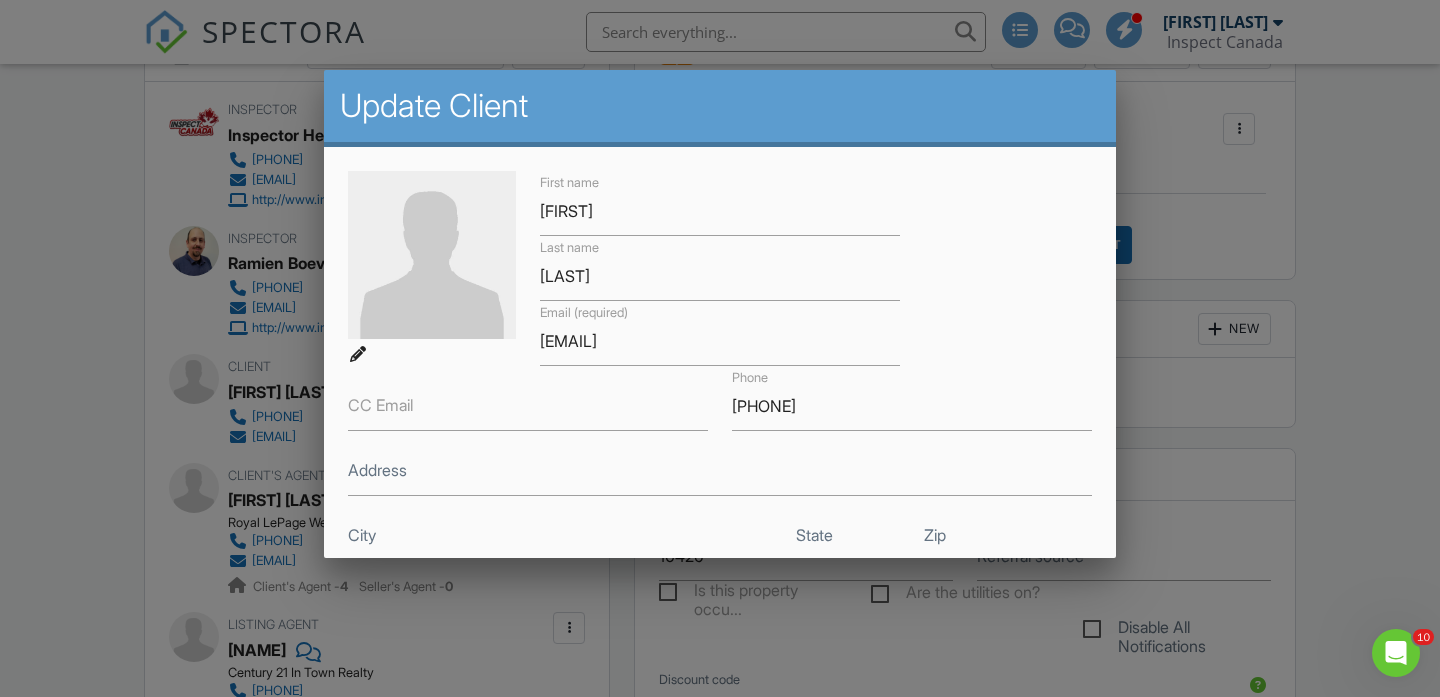 click at bounding box center (720, 335) 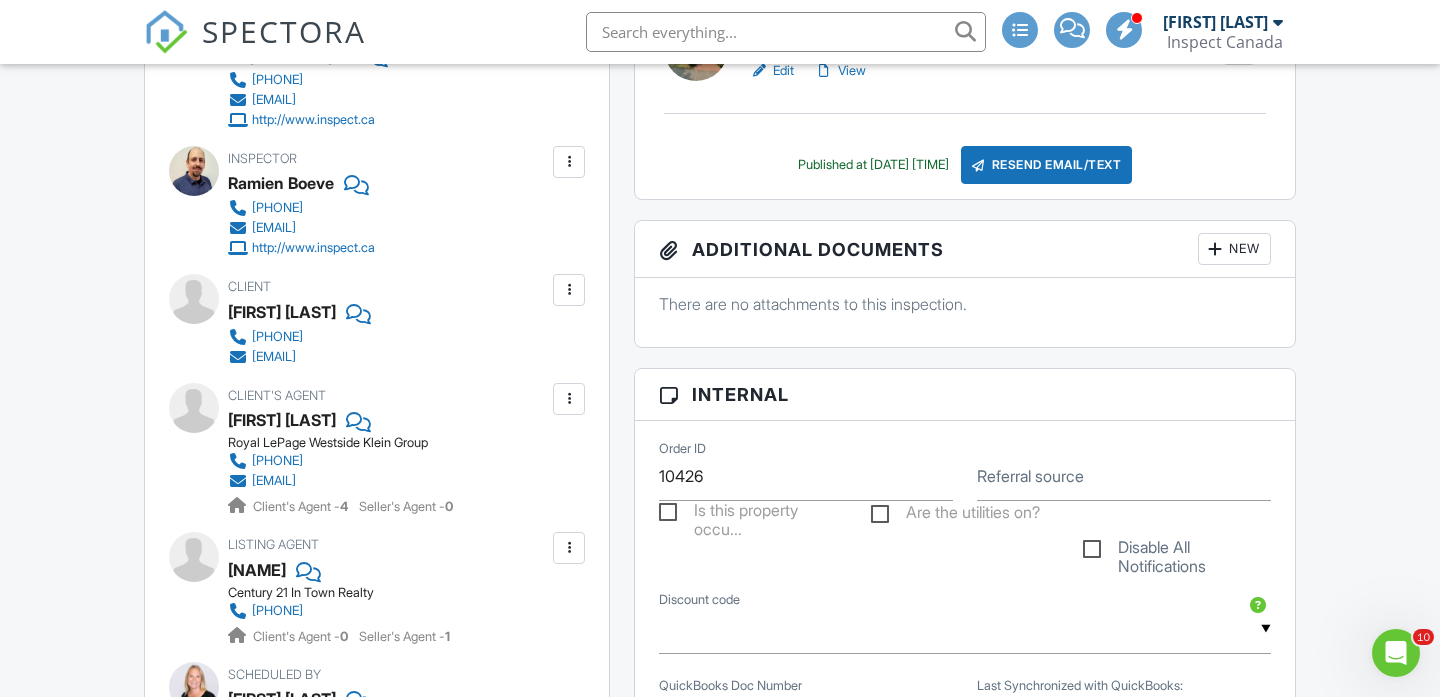 scroll, scrollTop: 626, scrollLeft: 0, axis: vertical 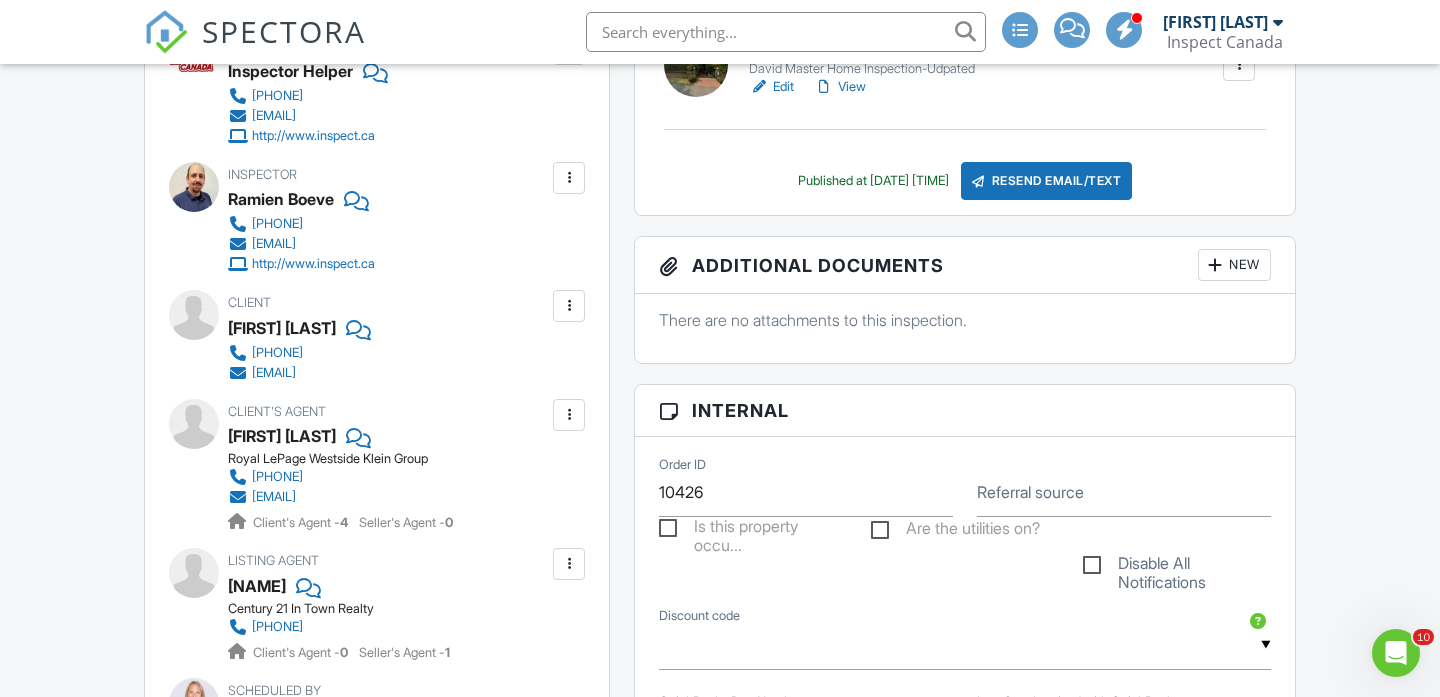 click at bounding box center [569, 415] 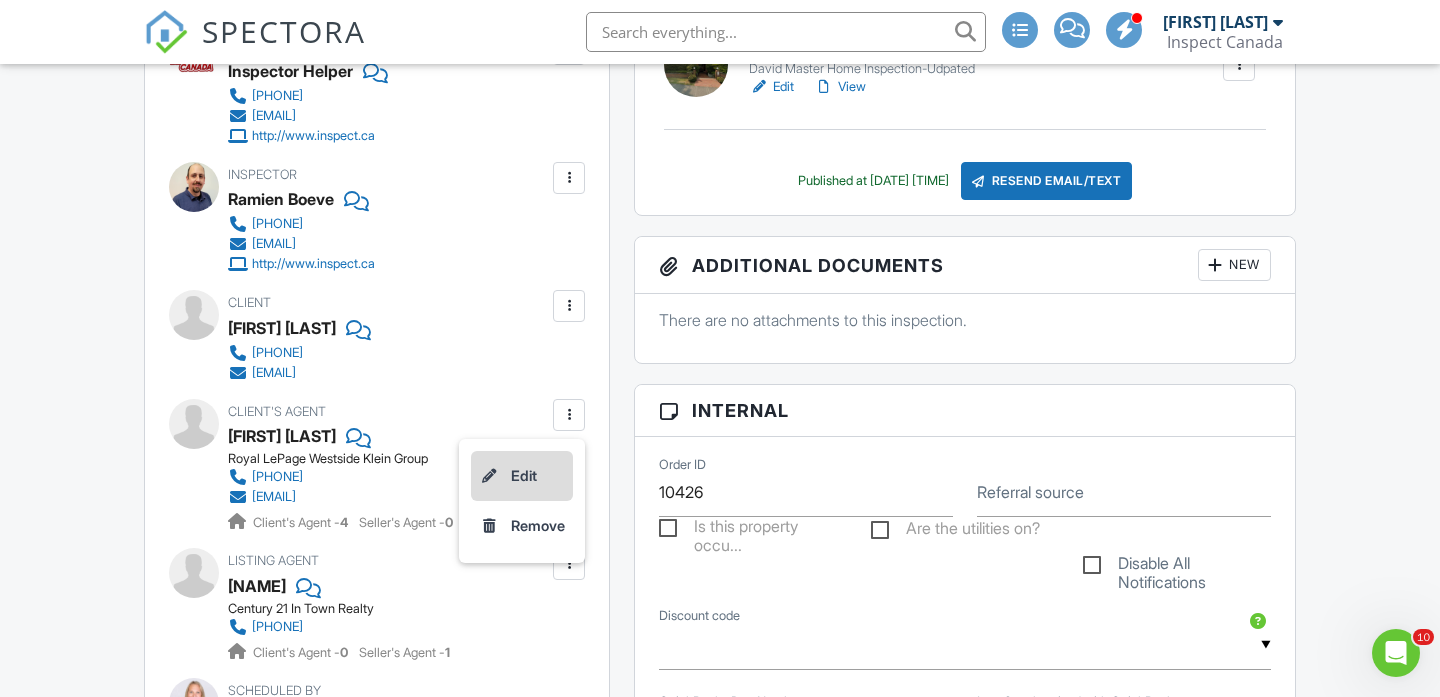 click on "Edit" at bounding box center (522, 476) 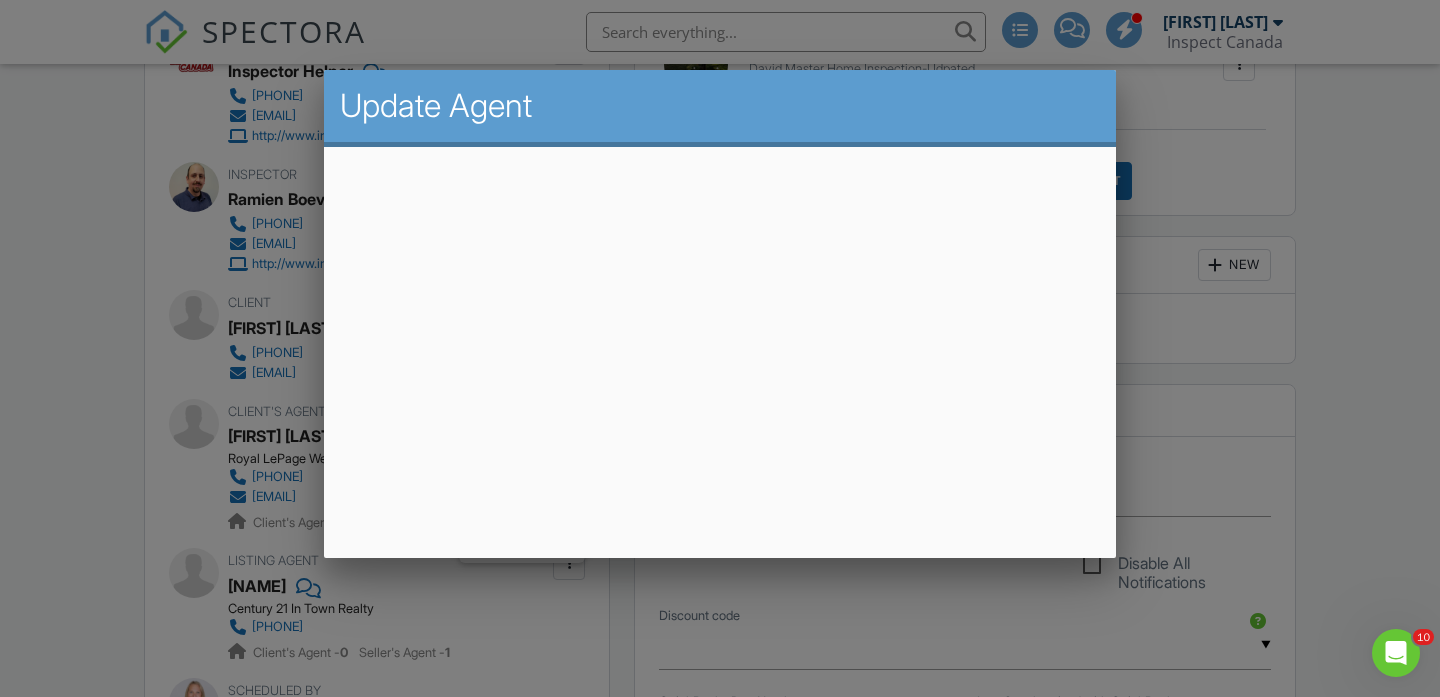 click at bounding box center (720, 335) 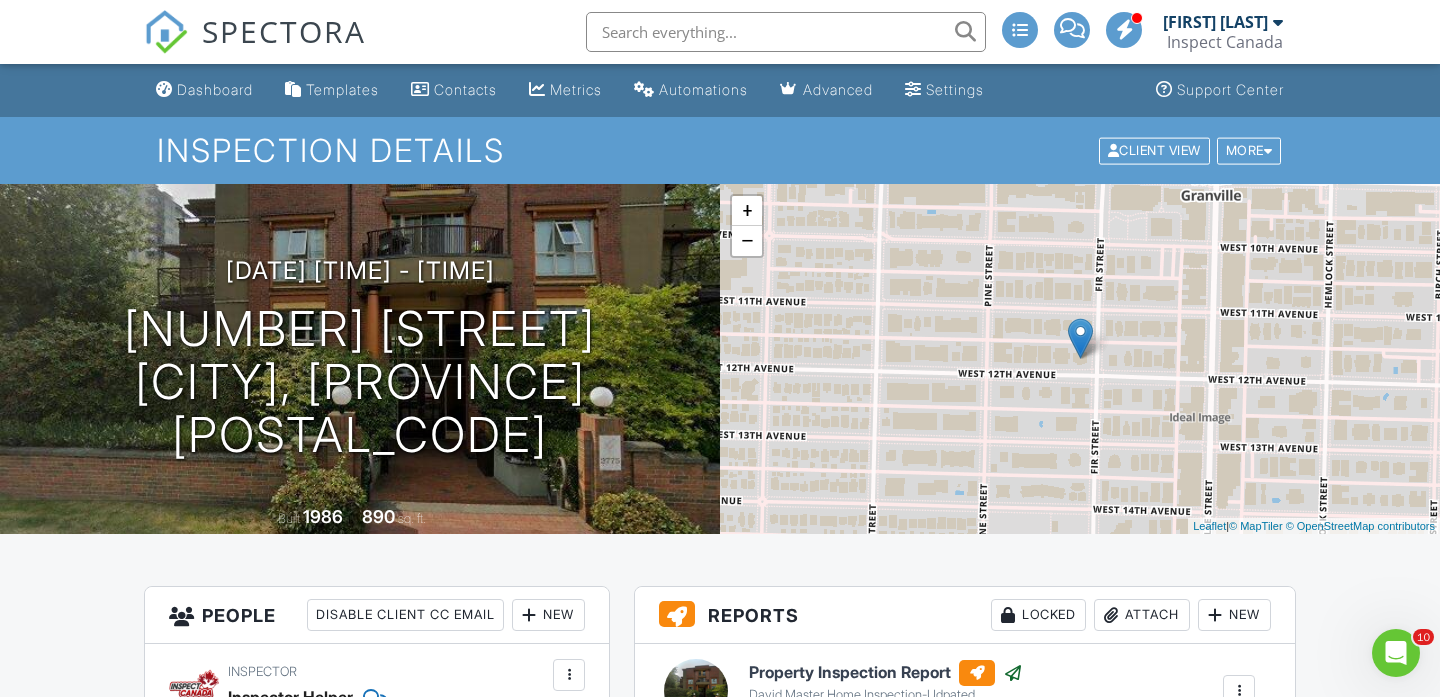 scroll, scrollTop: 0, scrollLeft: 0, axis: both 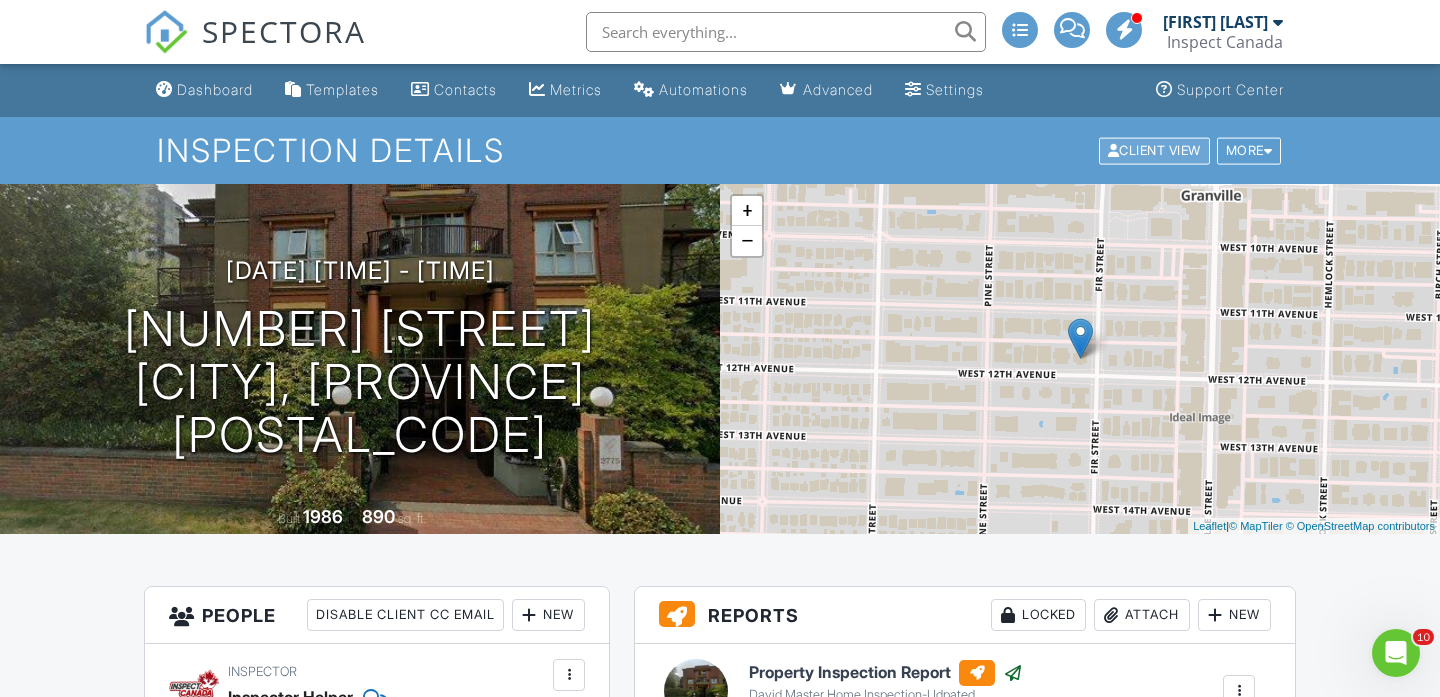click on "Client View" at bounding box center [1154, 150] 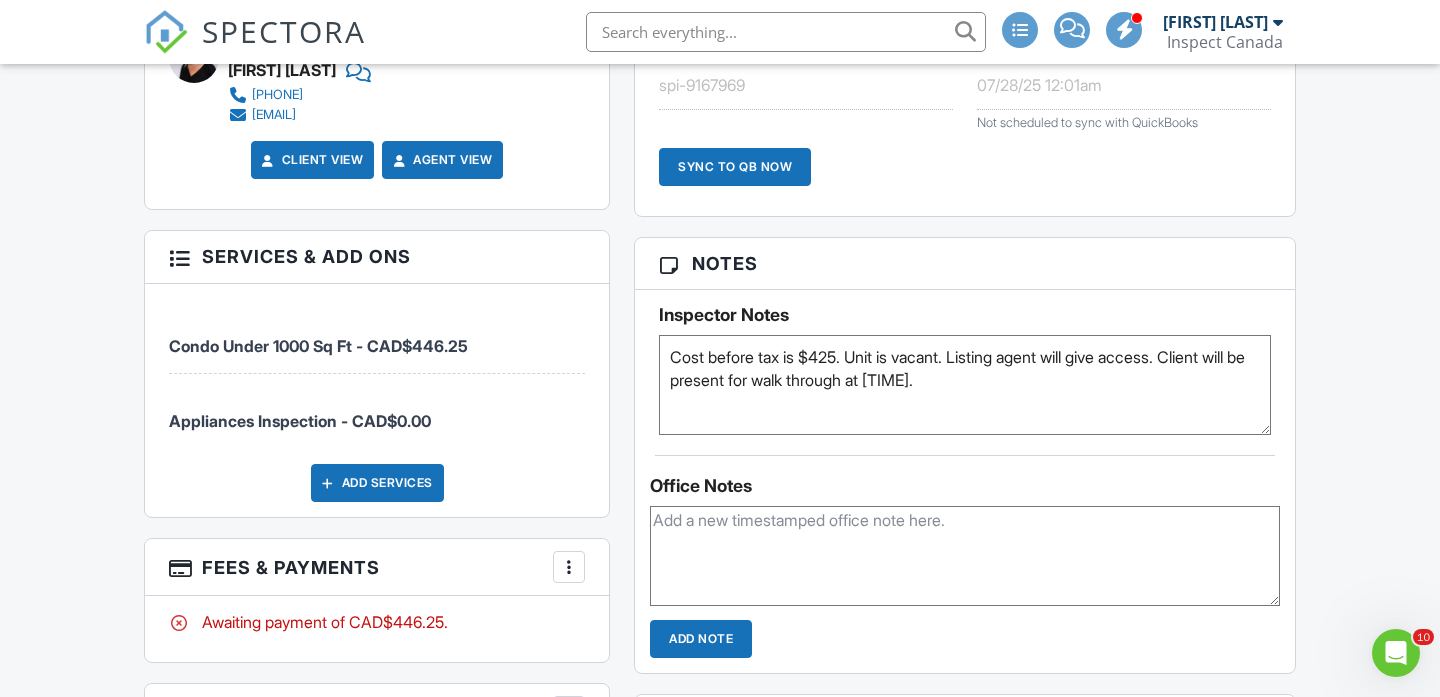 scroll, scrollTop: 1489, scrollLeft: 0, axis: vertical 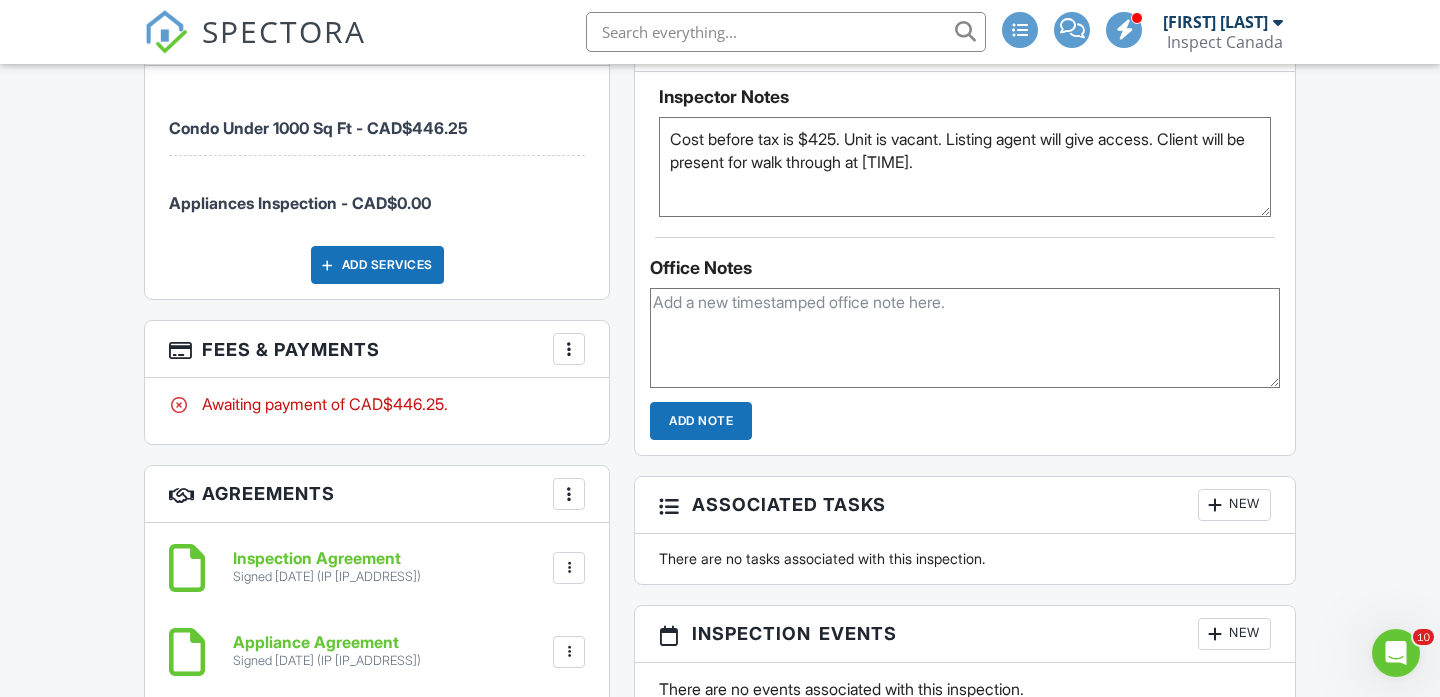 click at bounding box center [569, 349] 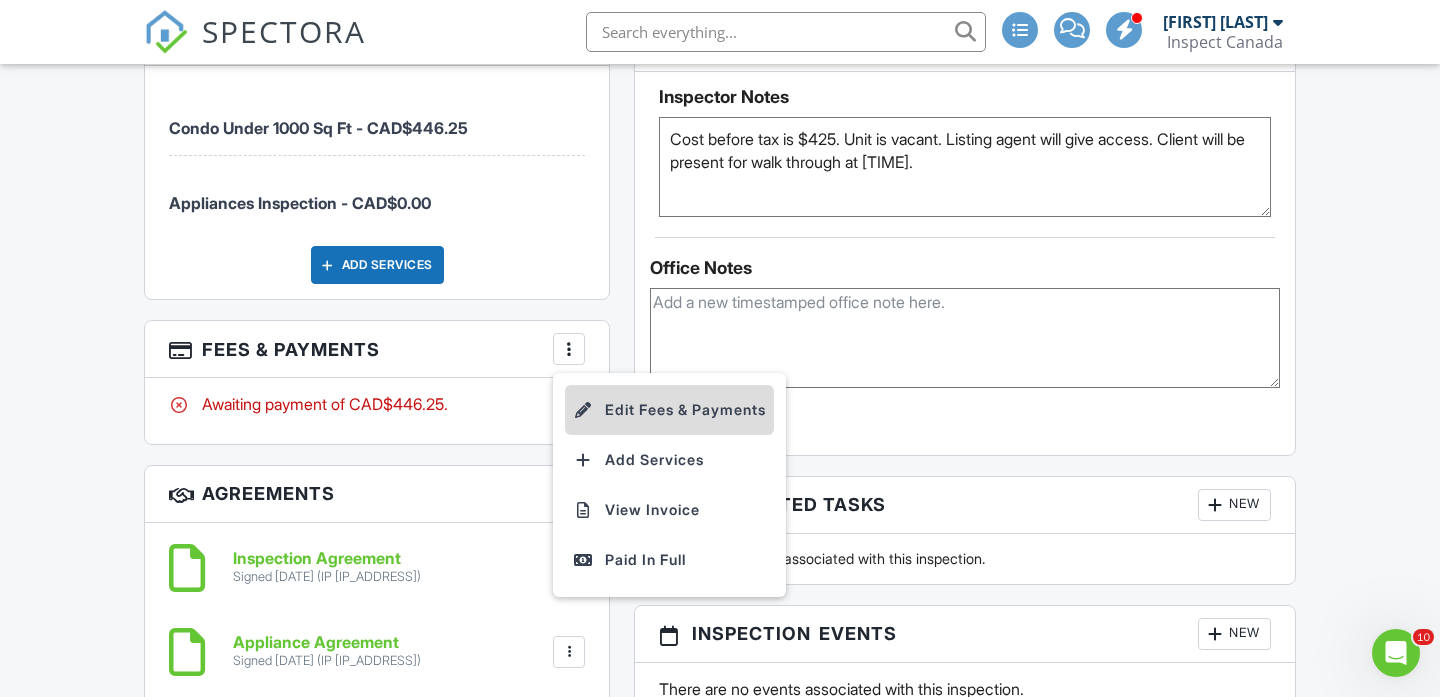 click on "Edit Fees & Payments" at bounding box center (669, 410) 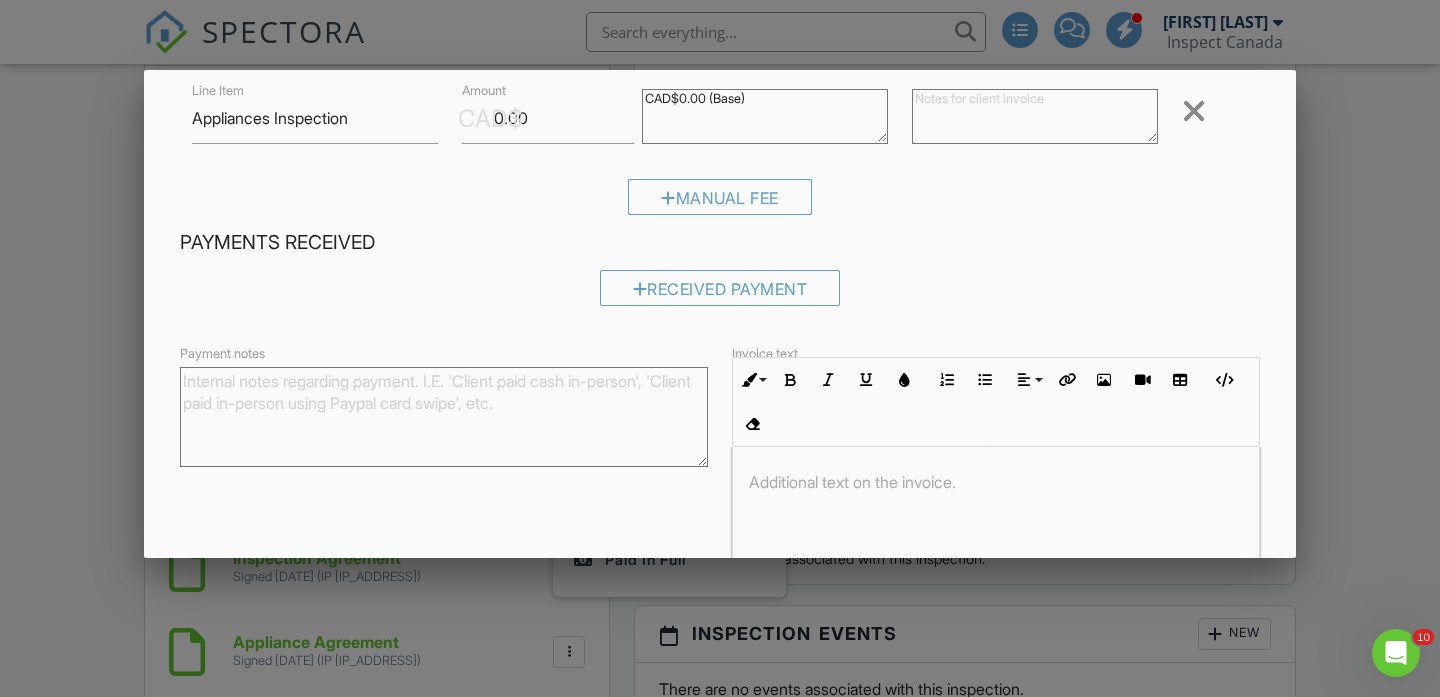 scroll, scrollTop: 317, scrollLeft: 0, axis: vertical 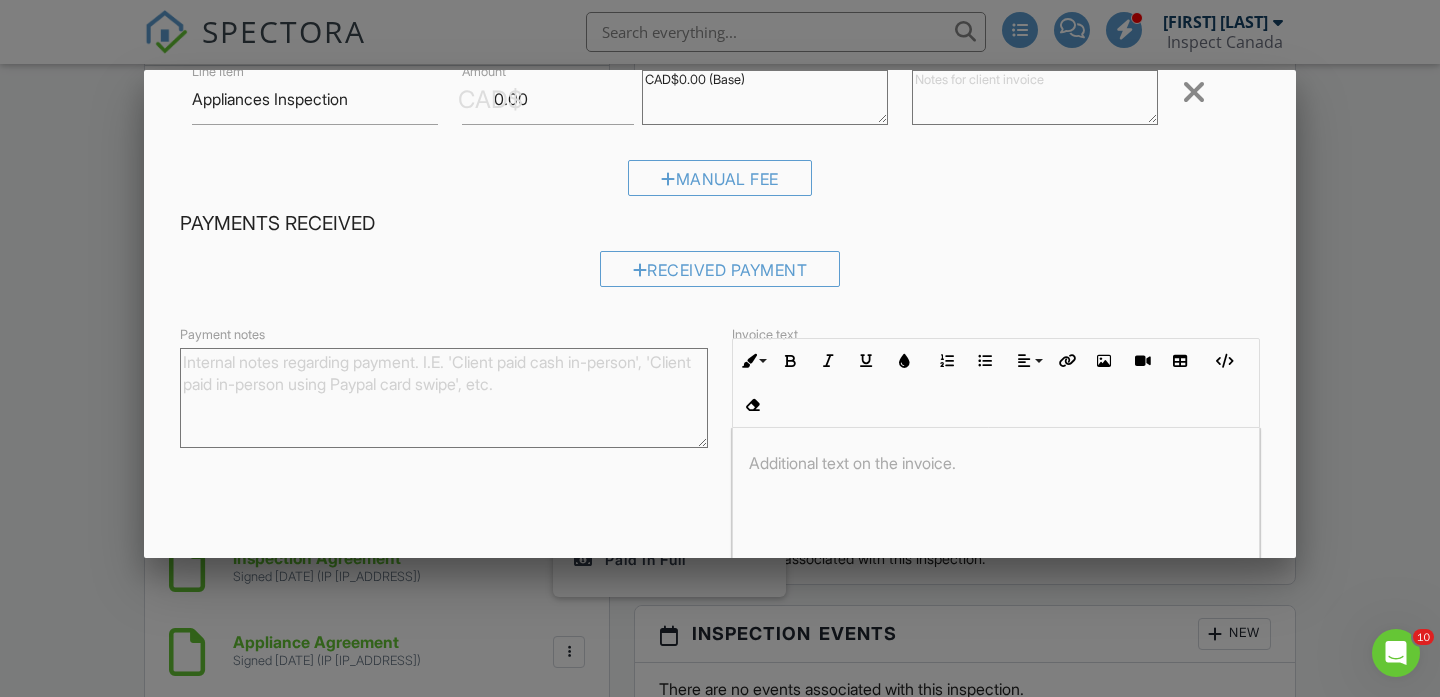 click on "Payment notes" at bounding box center (444, 398) 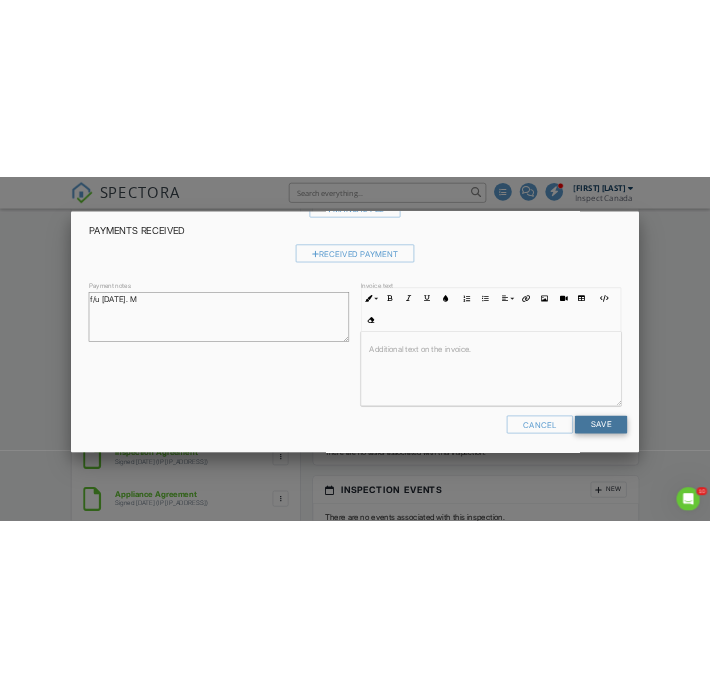 scroll, scrollTop: 430, scrollLeft: 0, axis: vertical 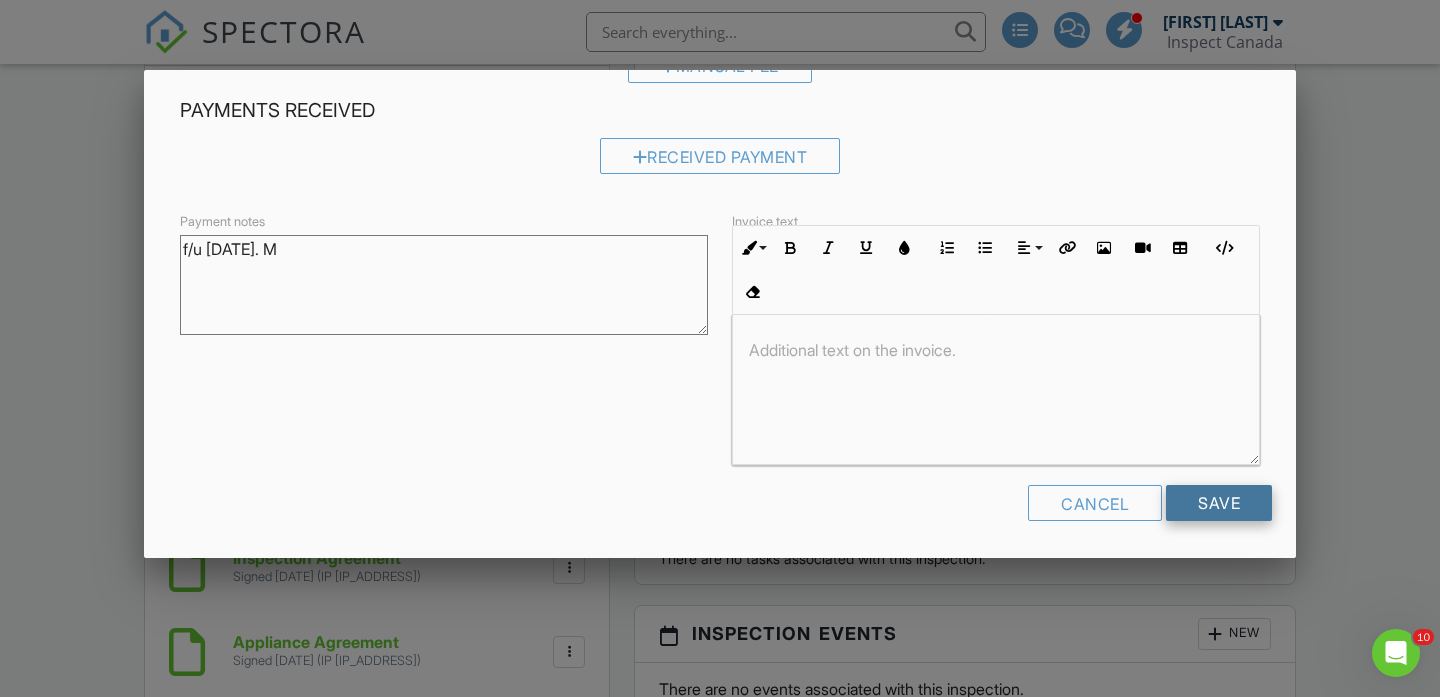 type on "f/u [DATE] M" 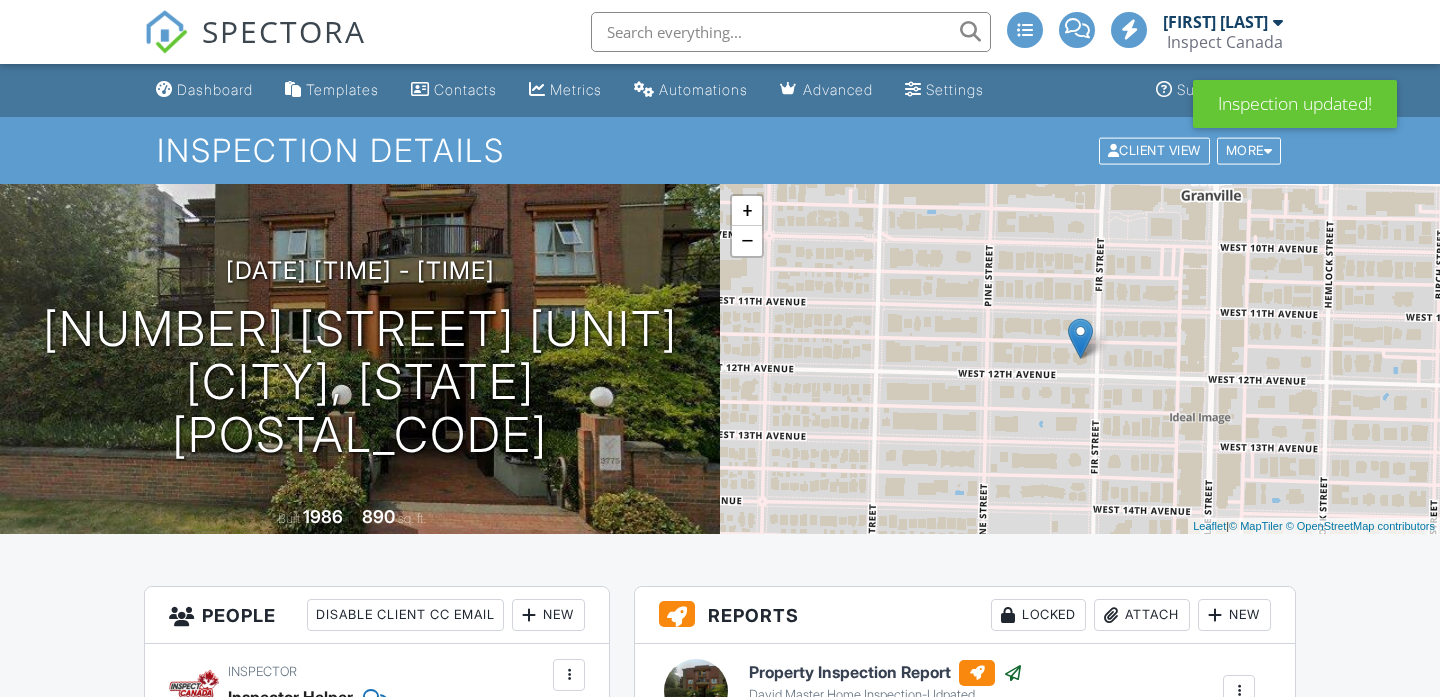 scroll, scrollTop: 0, scrollLeft: 0, axis: both 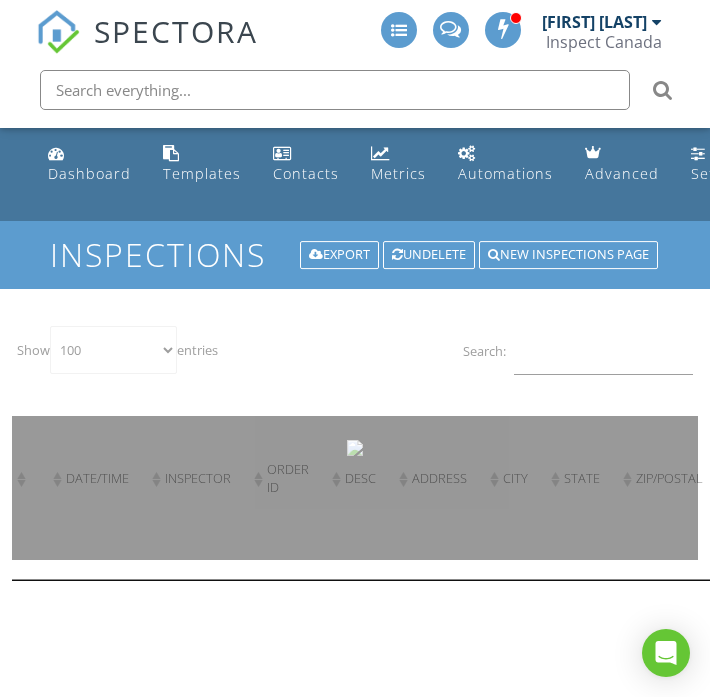 select on "100" 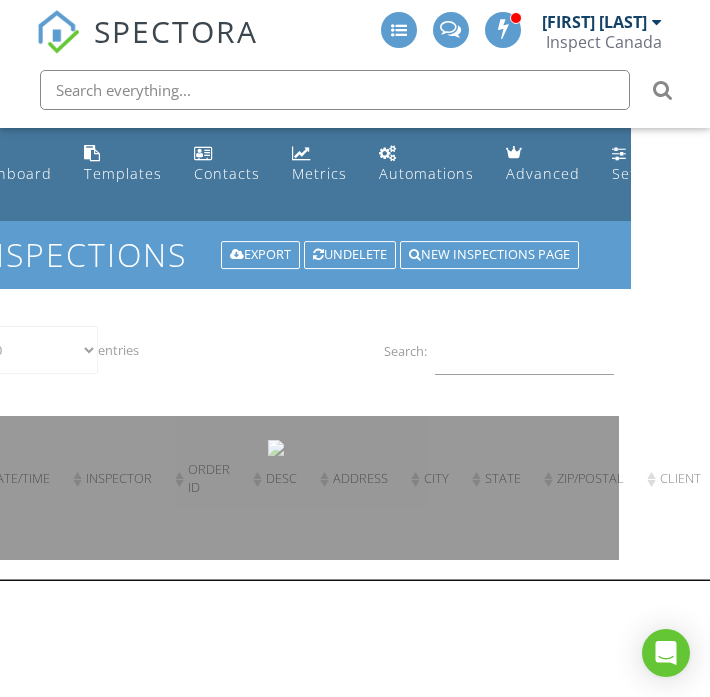 scroll, scrollTop: 0, scrollLeft: 0, axis: both 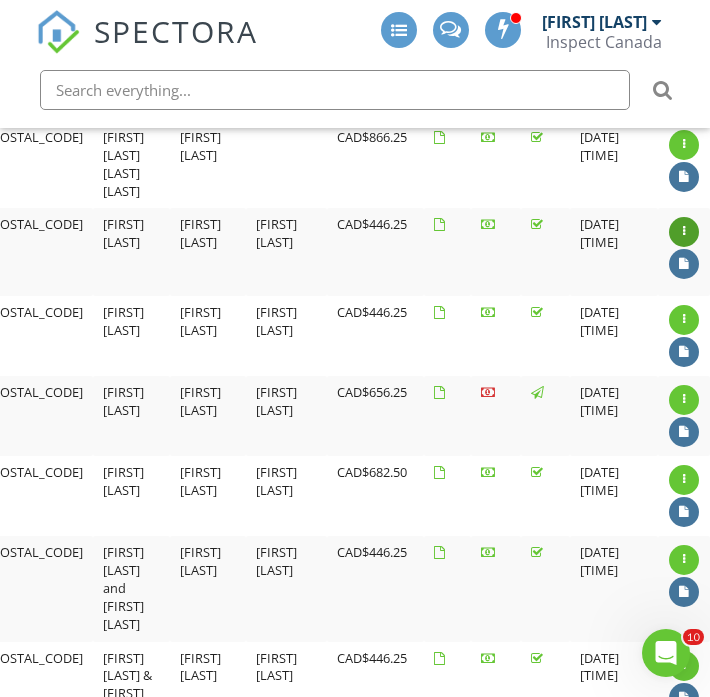click at bounding box center (684, 232) 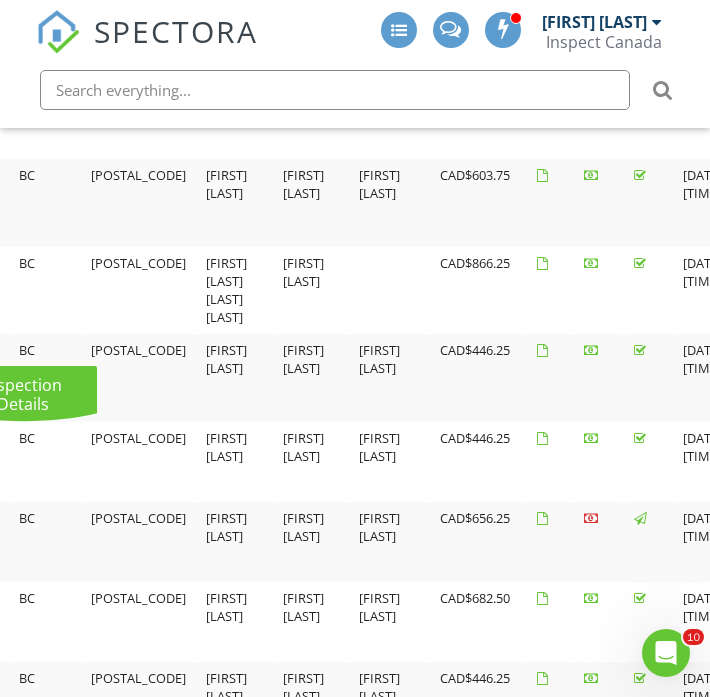 scroll, scrollTop: 2612, scrollLeft: 769, axis: both 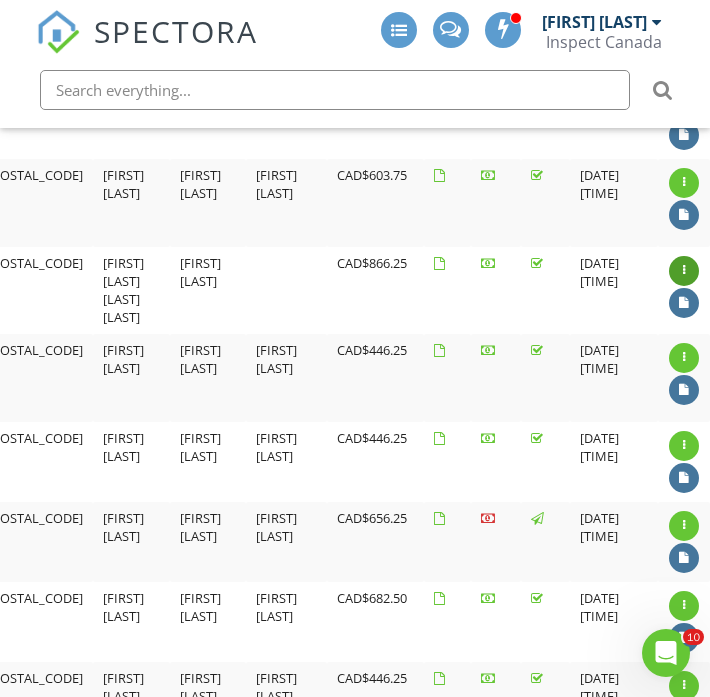 click at bounding box center (684, 271) 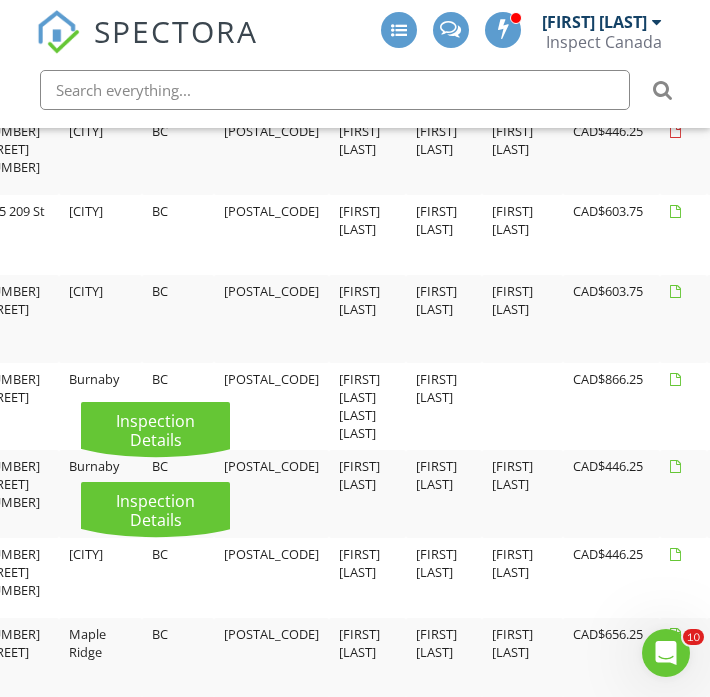 scroll, scrollTop: 2496, scrollLeft: 769, axis: both 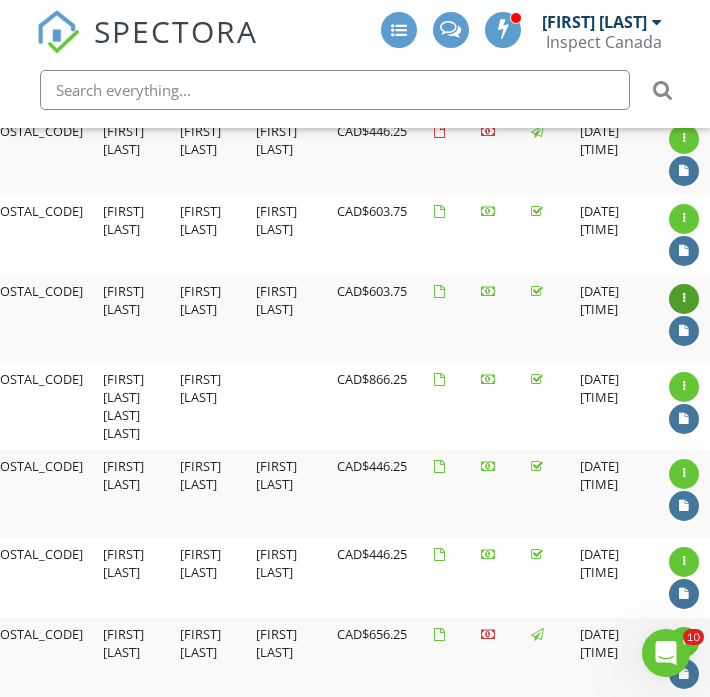 click at bounding box center [684, 299] 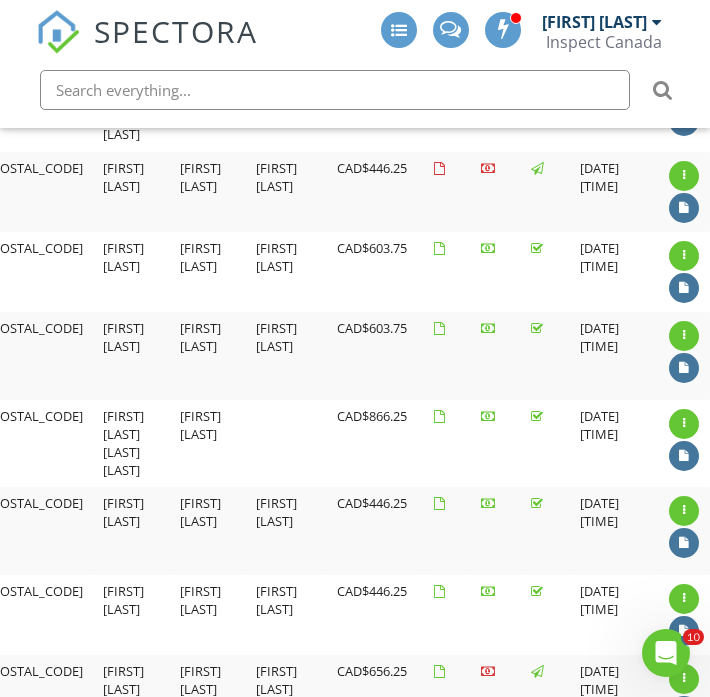 scroll, scrollTop: 2459, scrollLeft: 769, axis: both 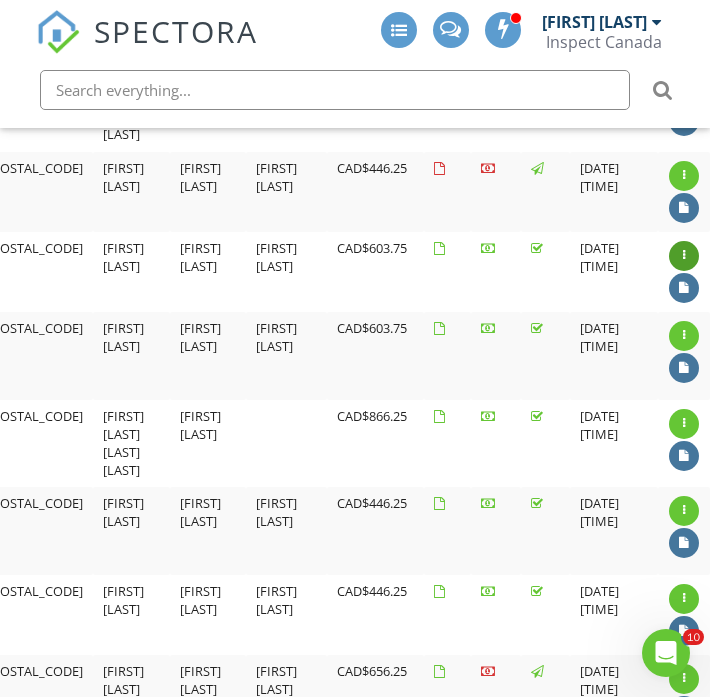 click at bounding box center [684, 256] 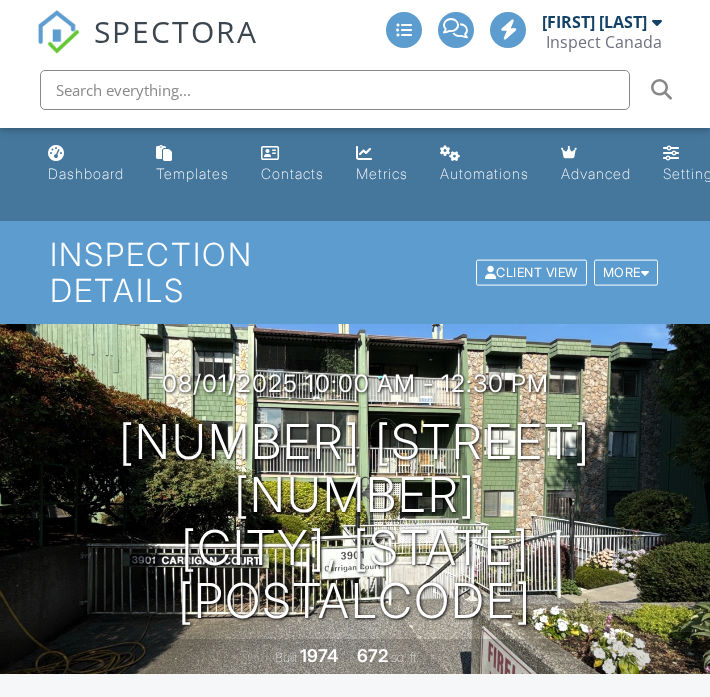 scroll, scrollTop: 0, scrollLeft: 0, axis: both 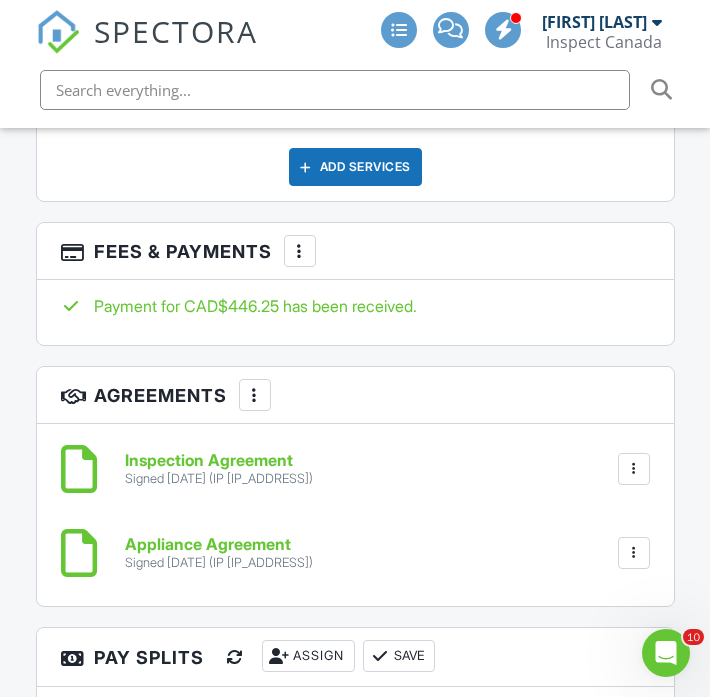 click on "More" at bounding box center [300, 251] 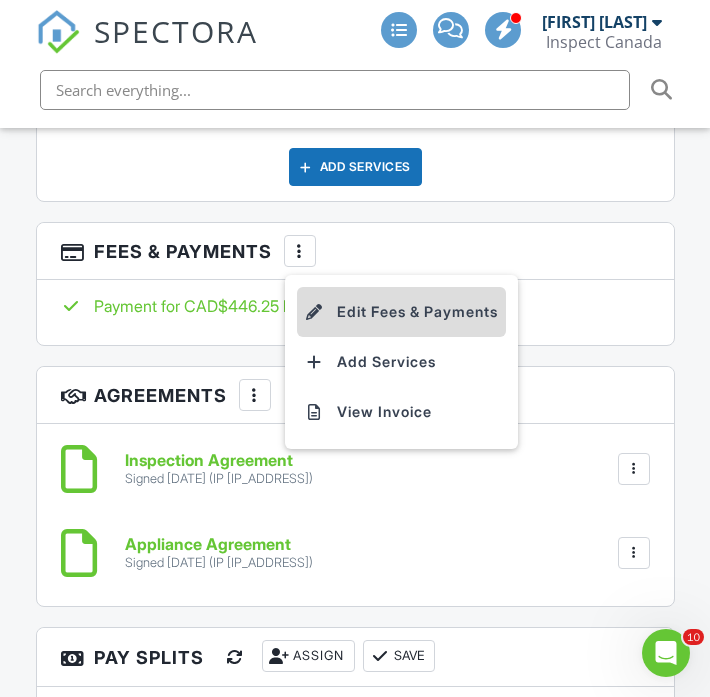 click at bounding box center [315, 312] 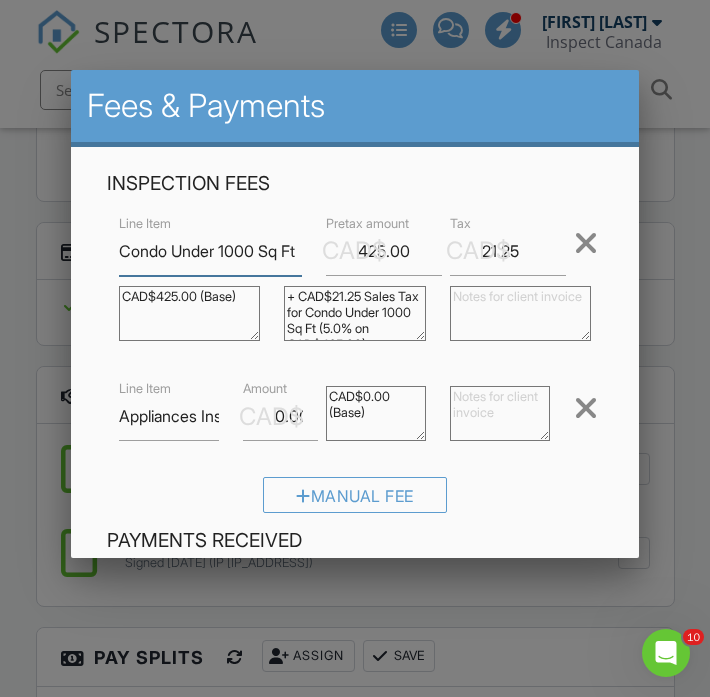 scroll, scrollTop: 31, scrollLeft: 0, axis: vertical 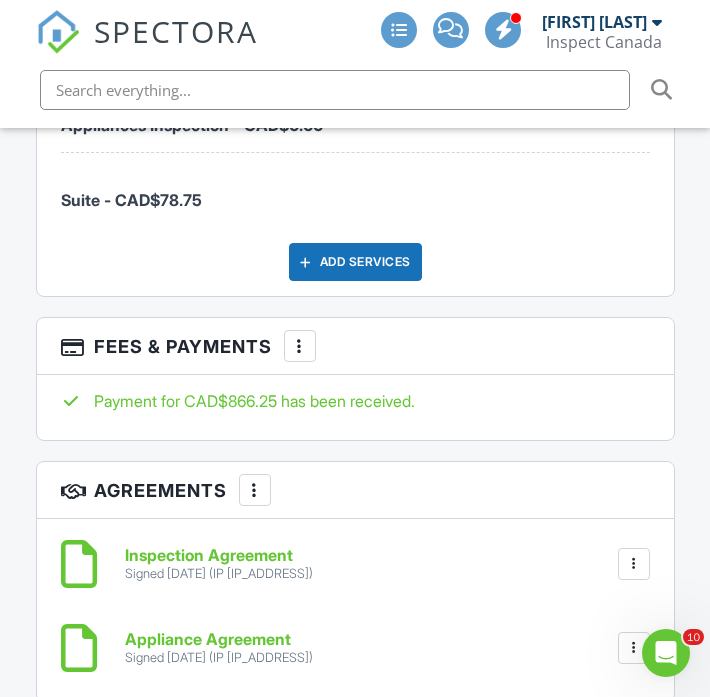 click at bounding box center [300, 346] 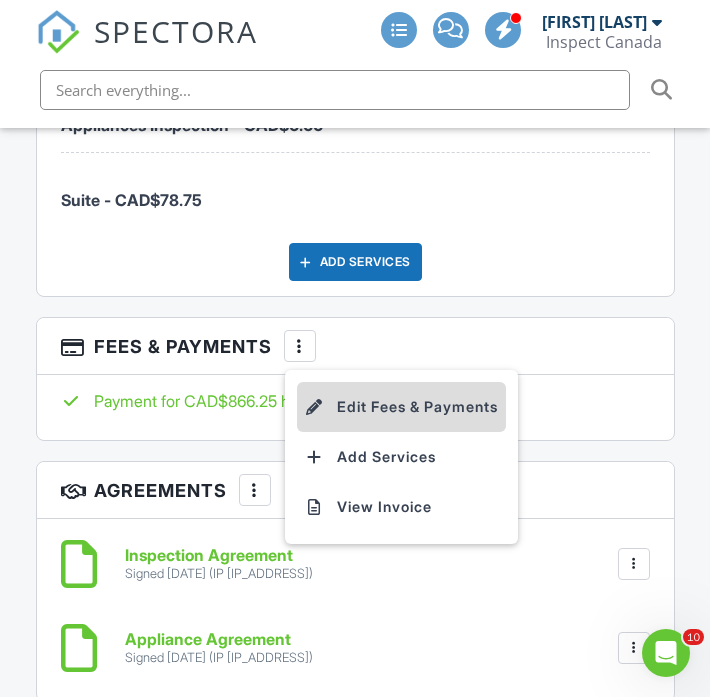 click on "Edit Fees & Payments" at bounding box center [401, 407] 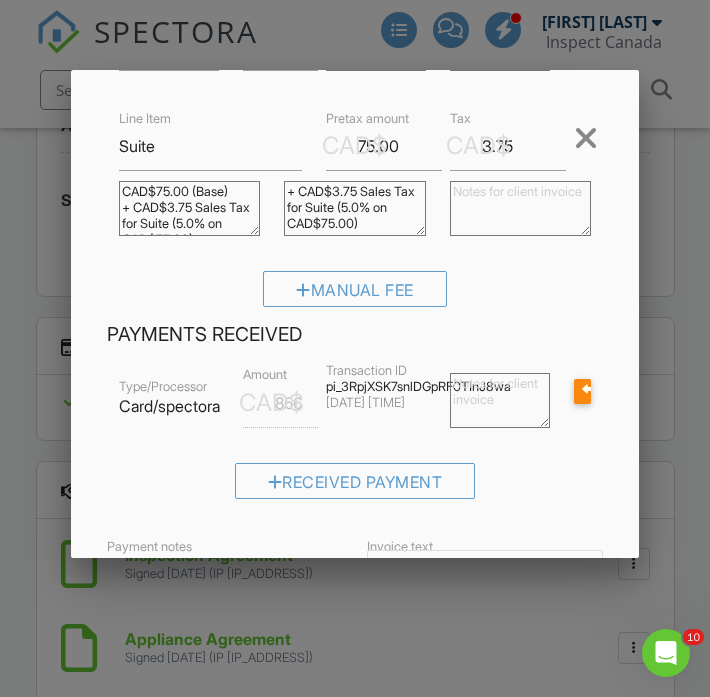 scroll, scrollTop: 543, scrollLeft: 0, axis: vertical 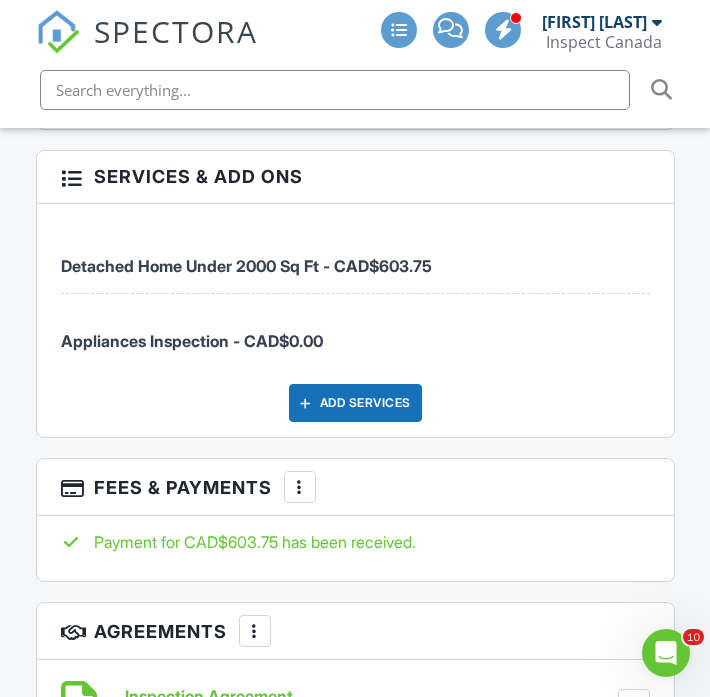 click at bounding box center [300, 487] 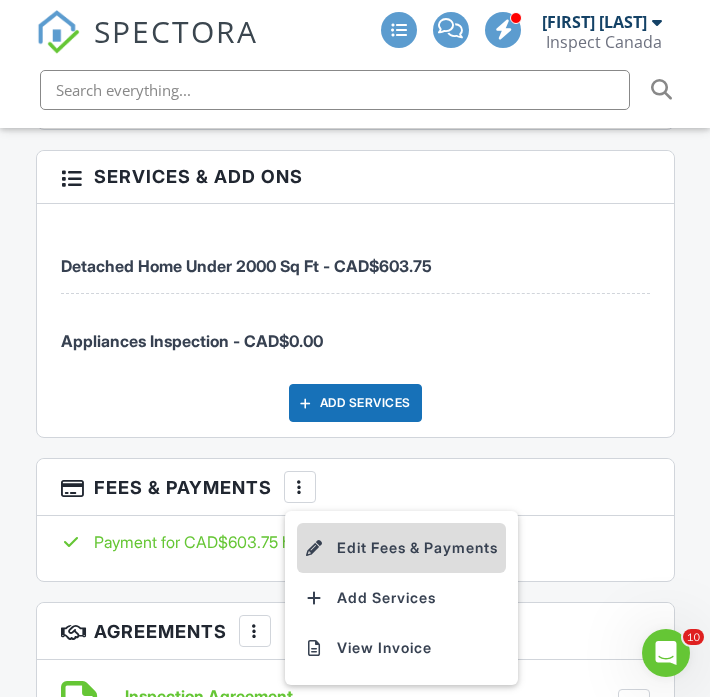 click on "Edit Fees & Payments" at bounding box center [401, 548] 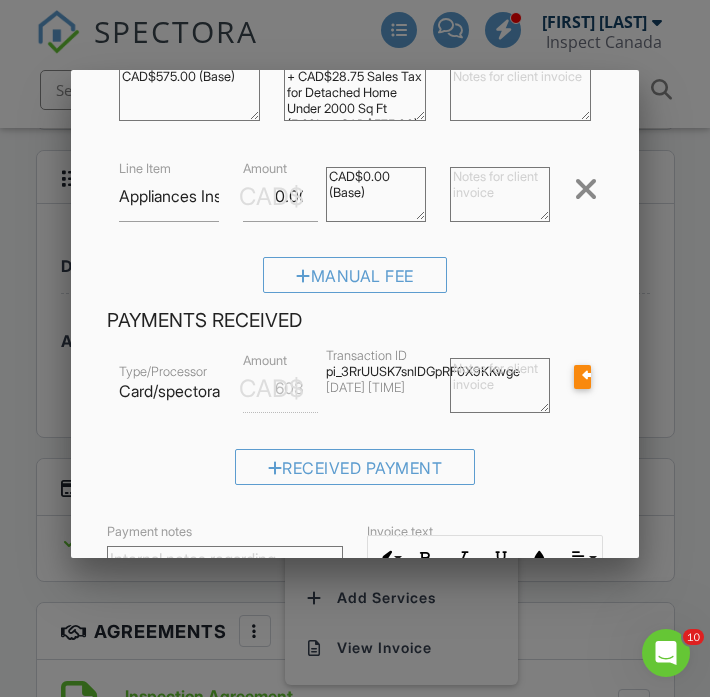 scroll, scrollTop: 234, scrollLeft: 0, axis: vertical 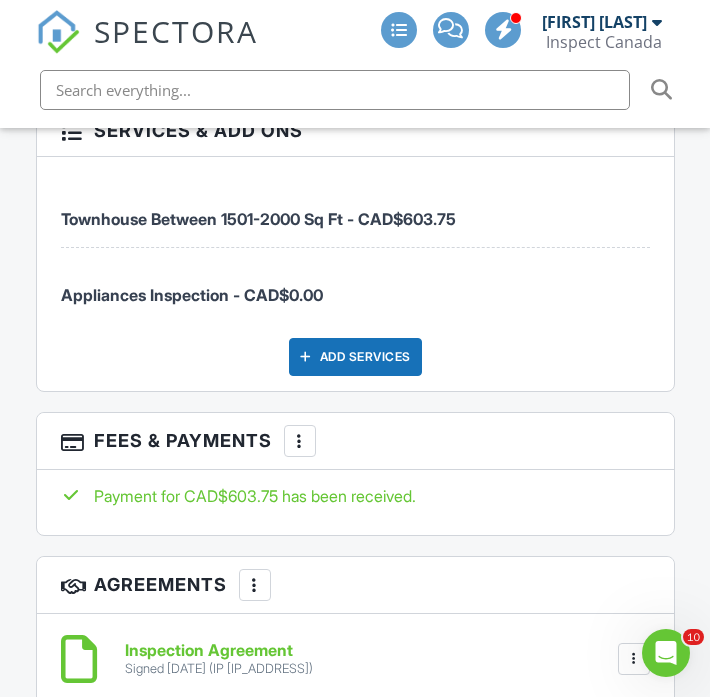click at bounding box center [300, 441] 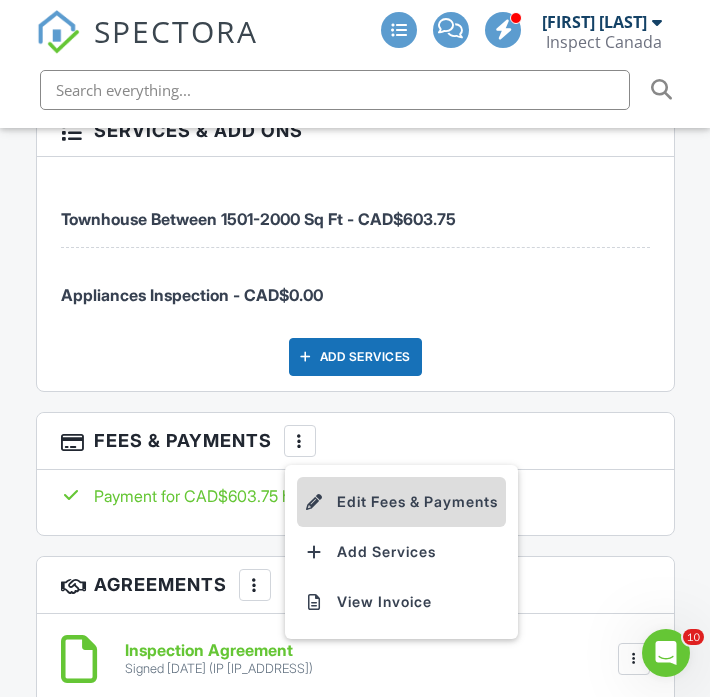 click on "Edit Fees & Payments" at bounding box center [401, 502] 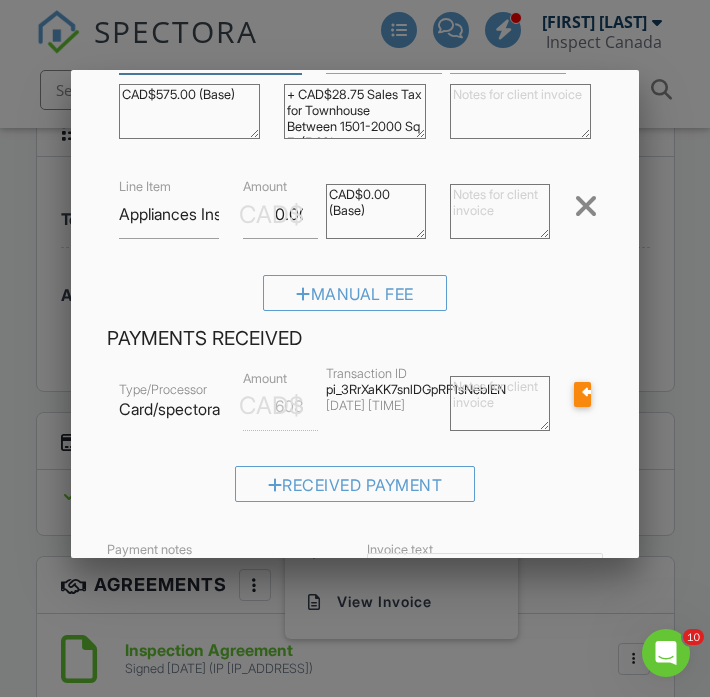 scroll, scrollTop: 235, scrollLeft: 0, axis: vertical 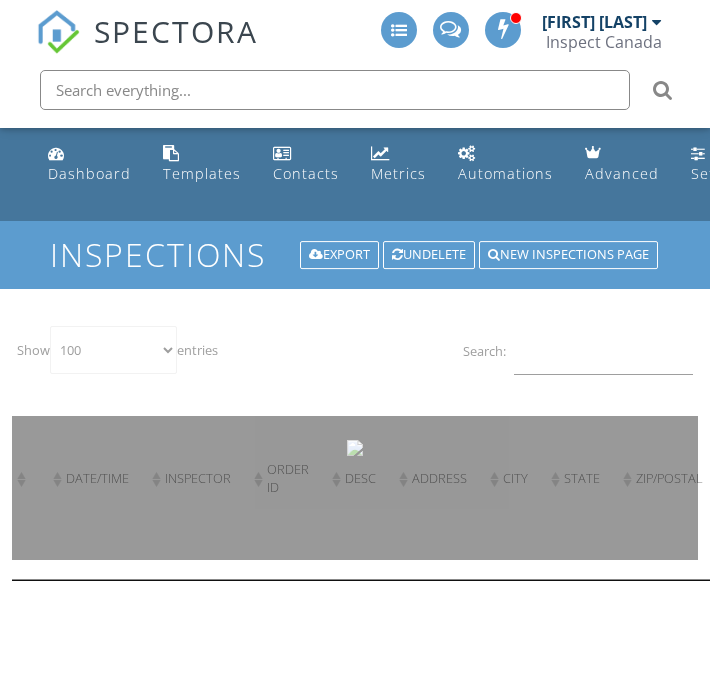 select on "100" 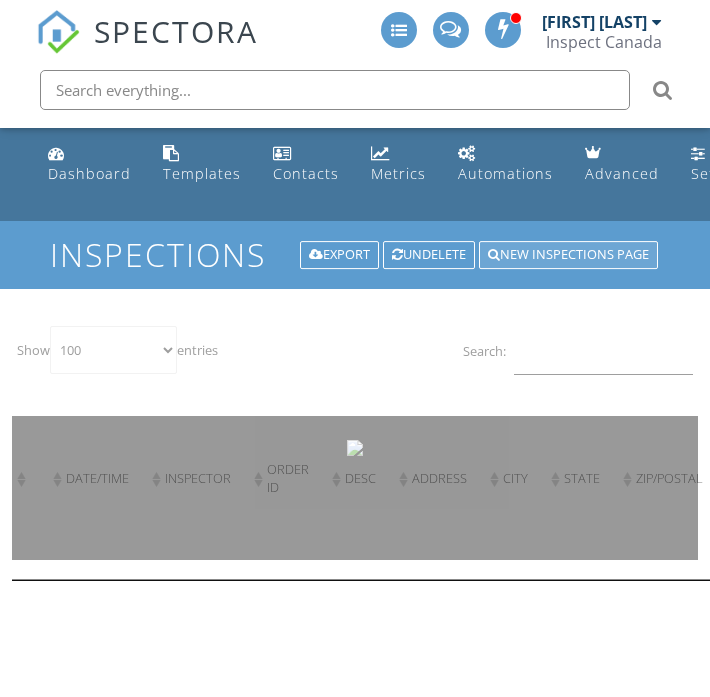 scroll, scrollTop: 0, scrollLeft: 224, axis: horizontal 